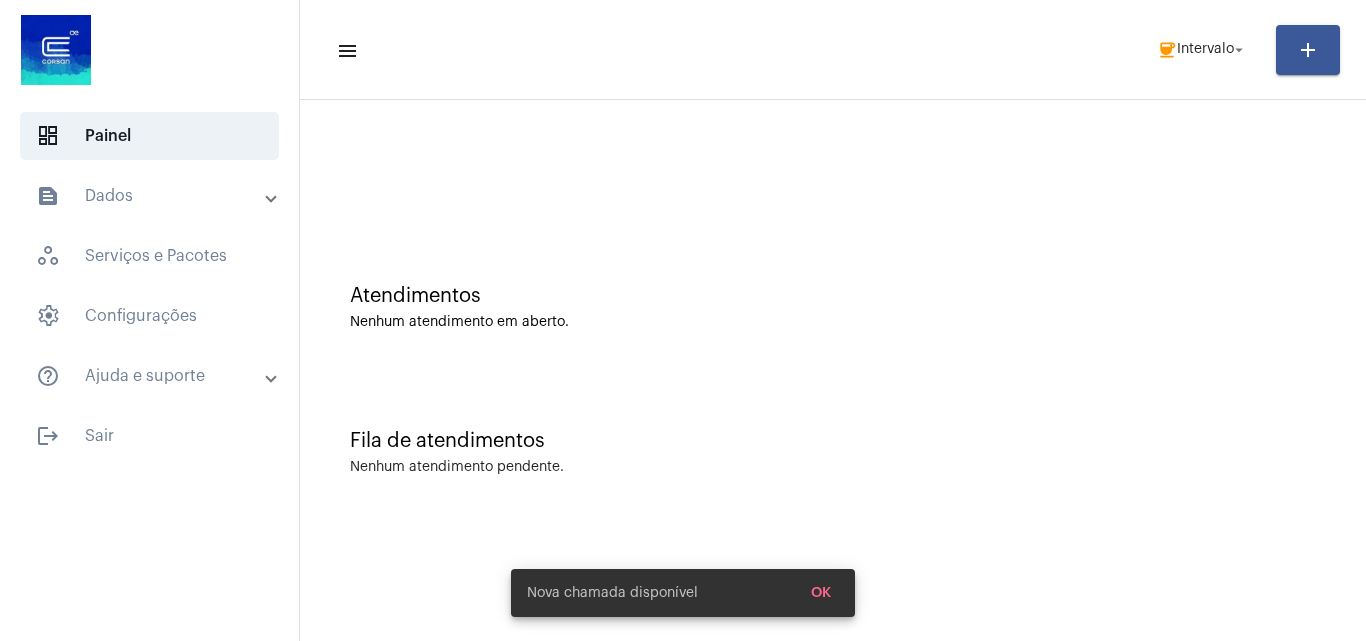 scroll, scrollTop: 0, scrollLeft: 0, axis: both 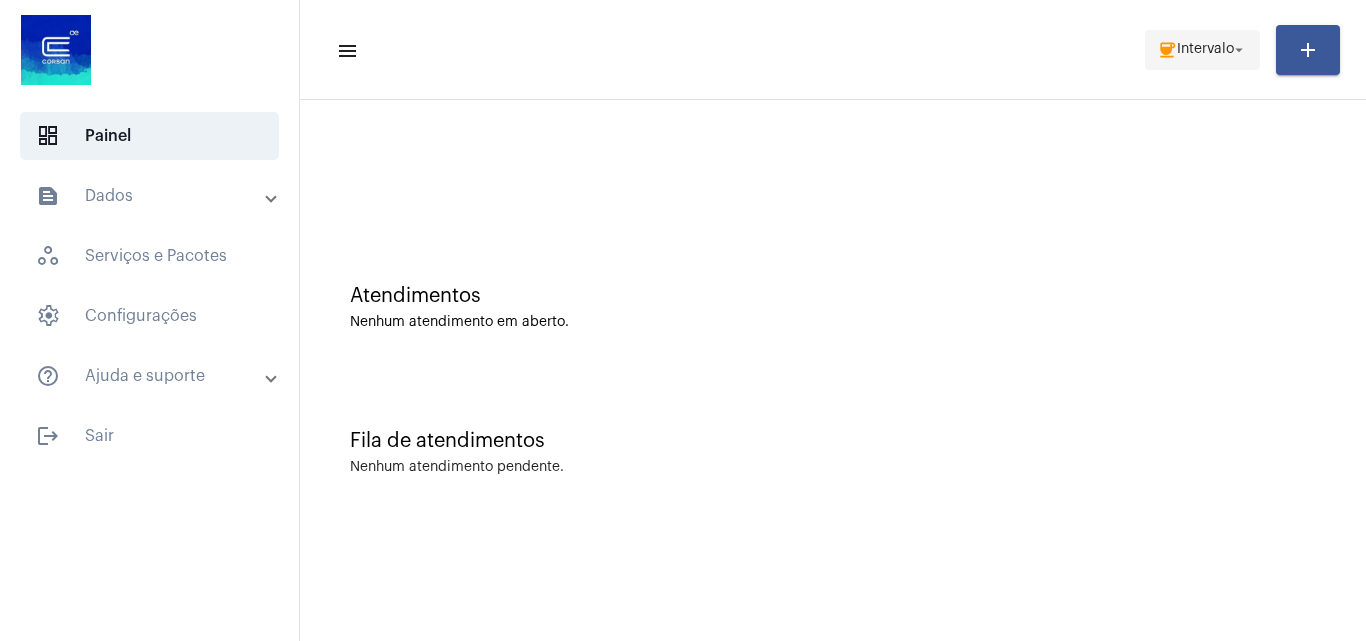 click on "Intervalo" 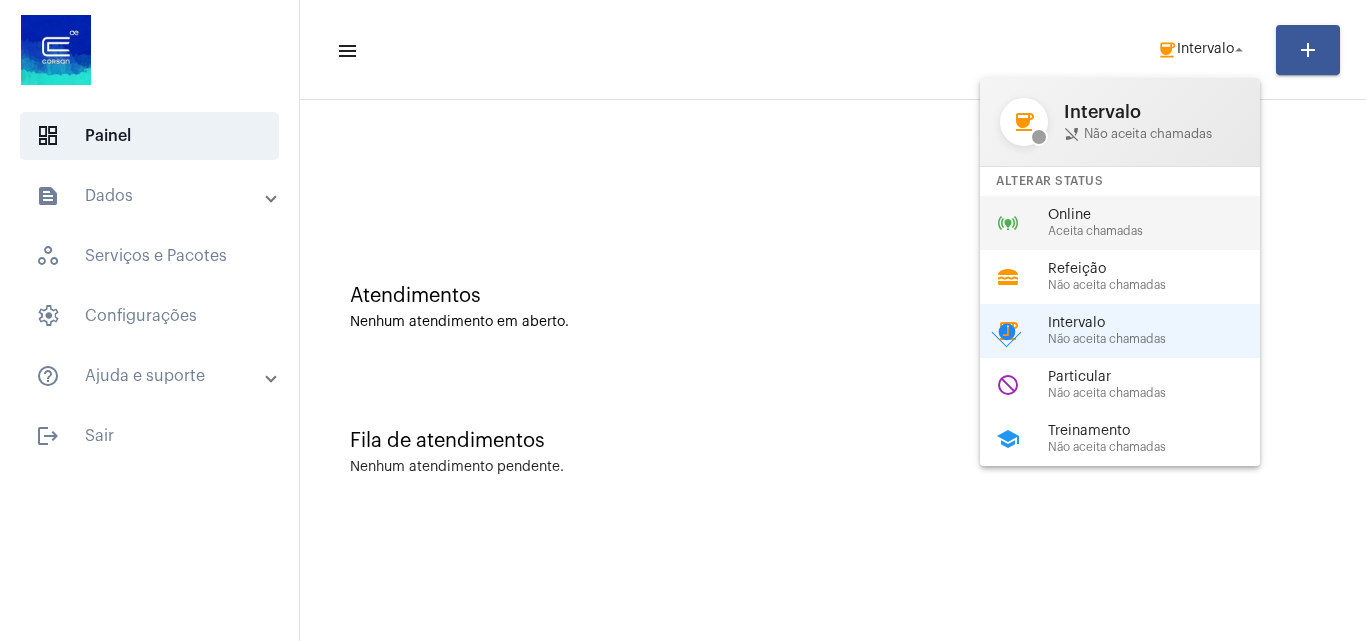 click on "Online Aceita chamadas" at bounding box center [1162, 223] 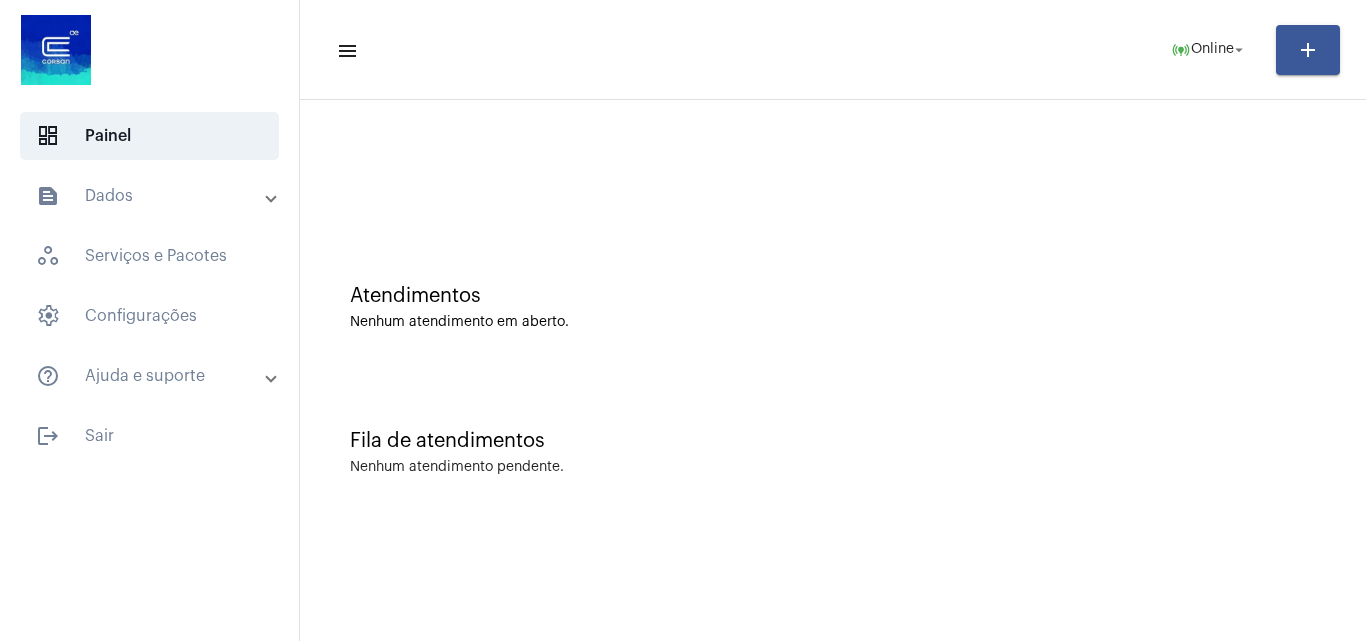 click on "text_snippet_outlined  Dados" at bounding box center (151, 196) 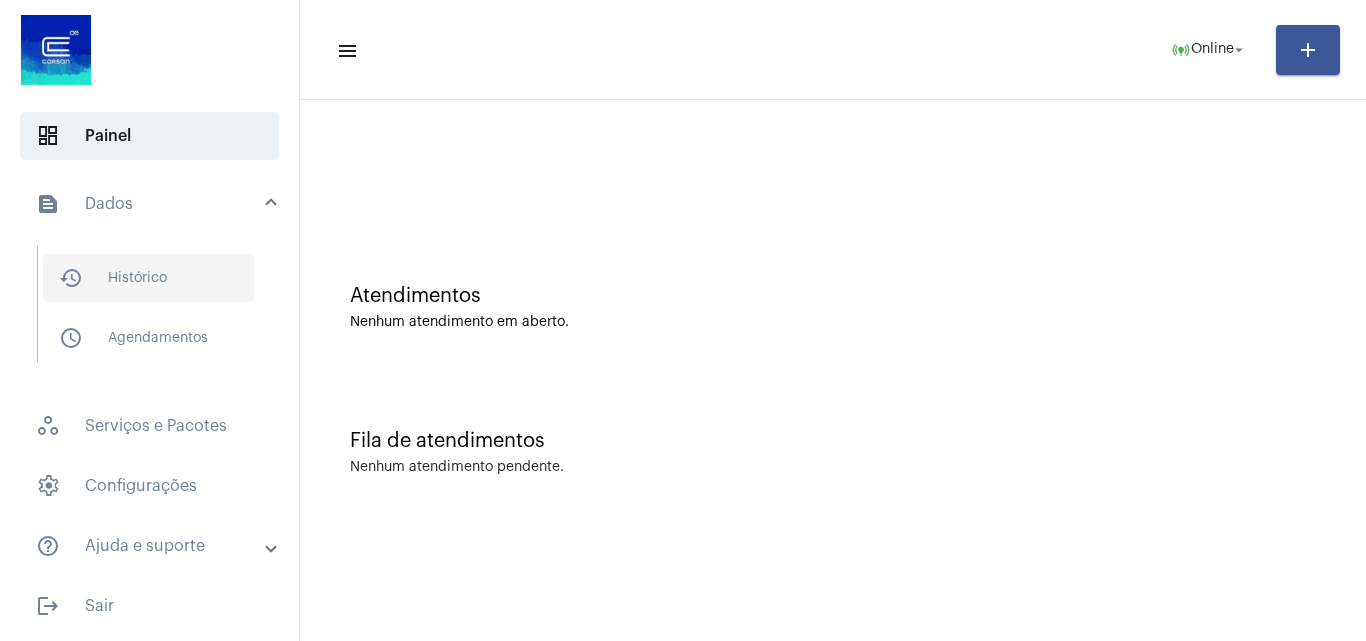 click on "history_outlined  Histórico" at bounding box center (148, 278) 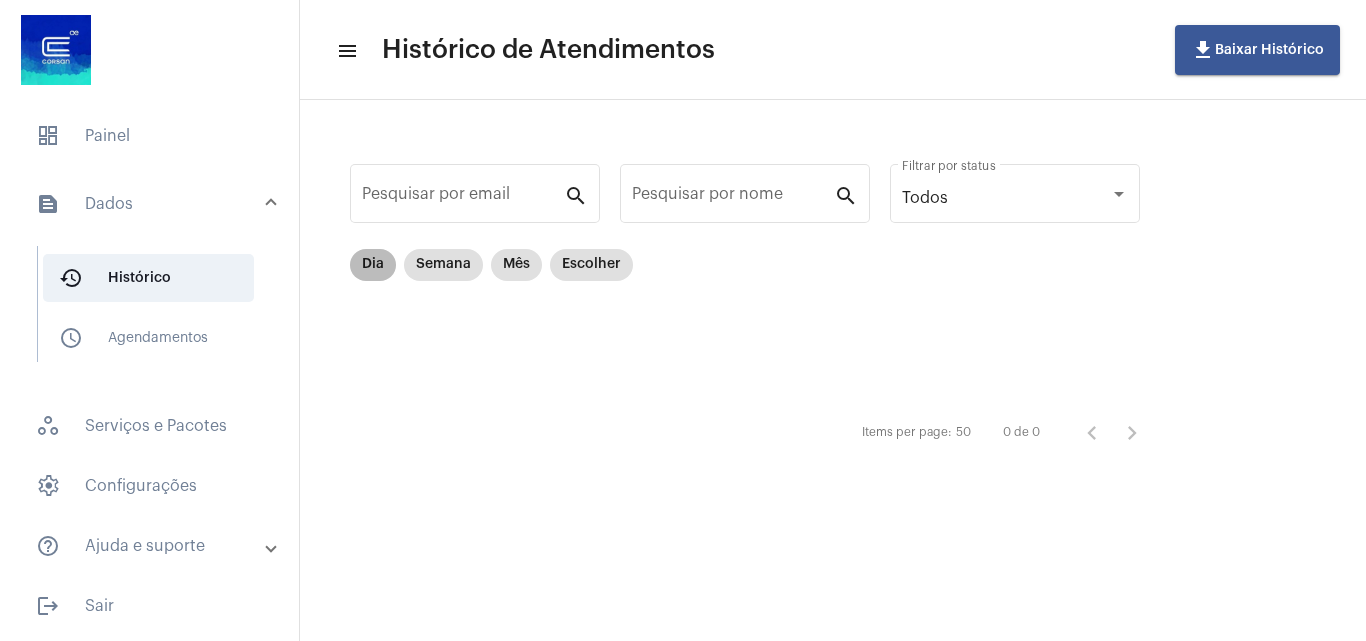 click on "Dia" at bounding box center [373, 265] 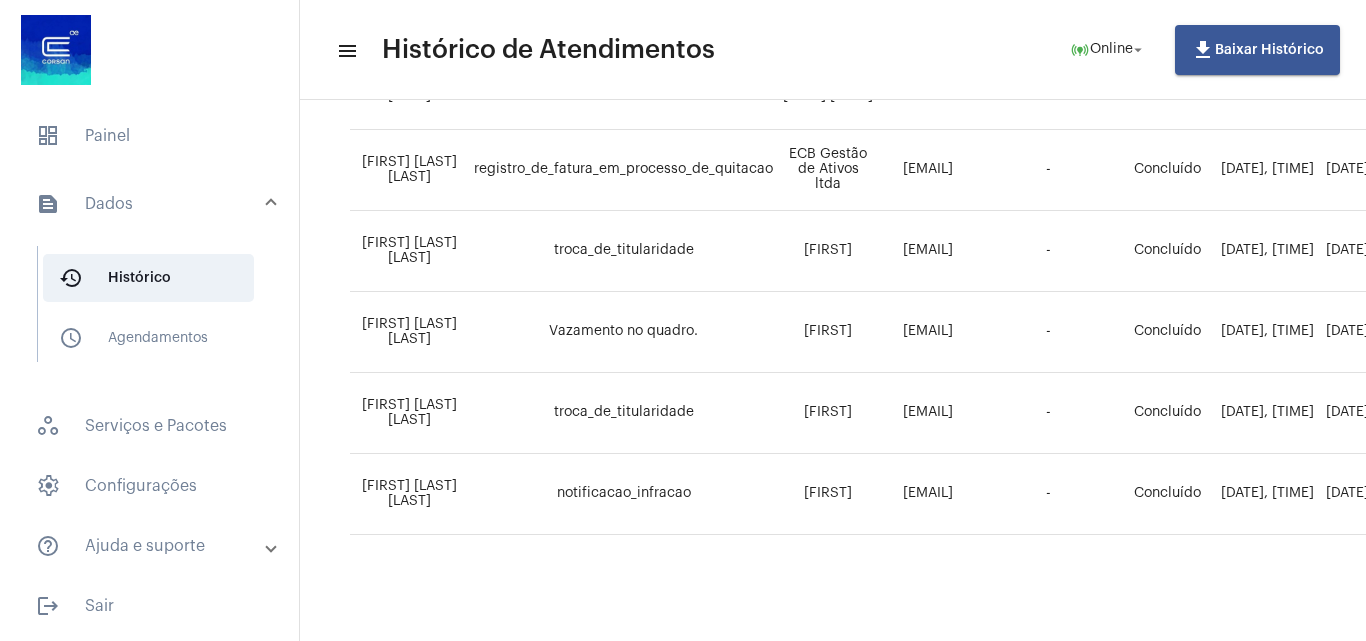 scroll, scrollTop: 1505, scrollLeft: 0, axis: vertical 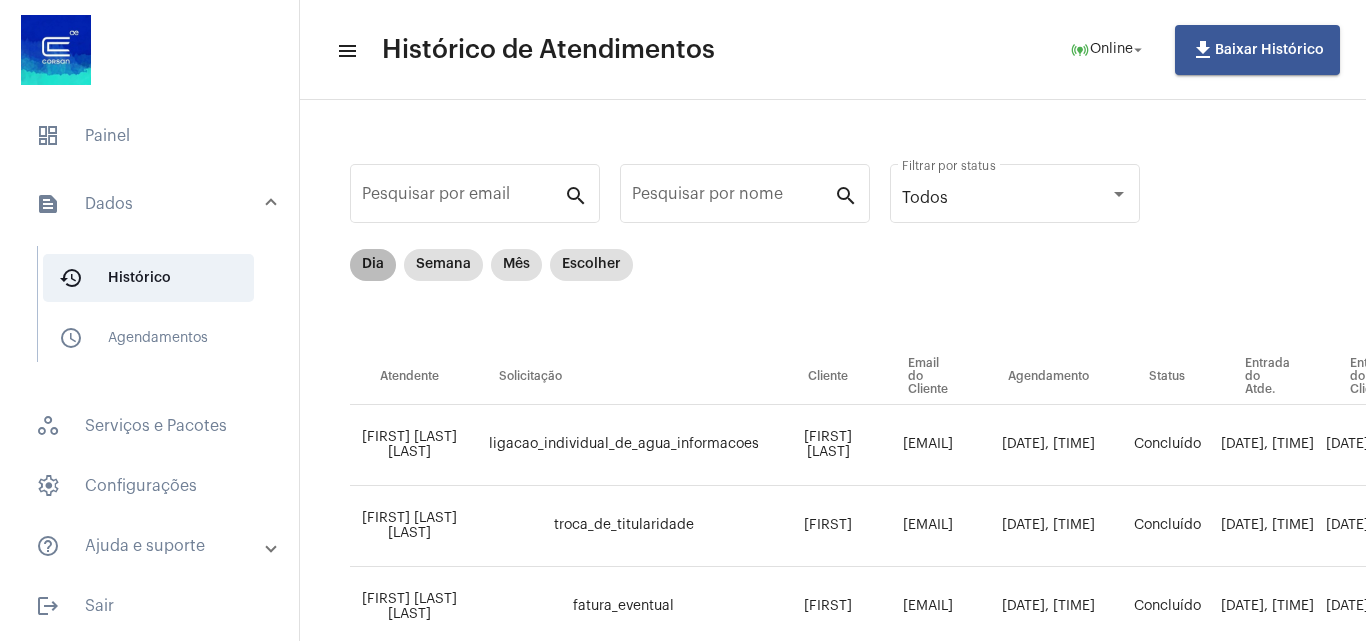 click on "Dia" at bounding box center [373, 265] 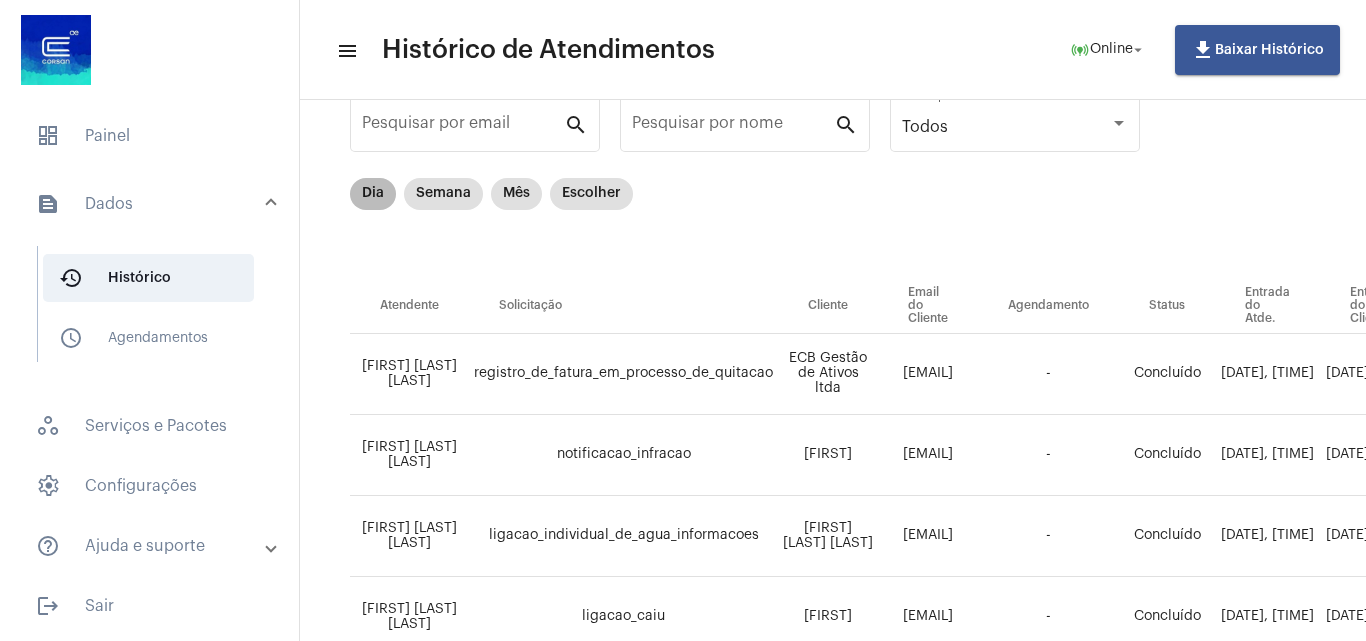 scroll, scrollTop: 371, scrollLeft: 0, axis: vertical 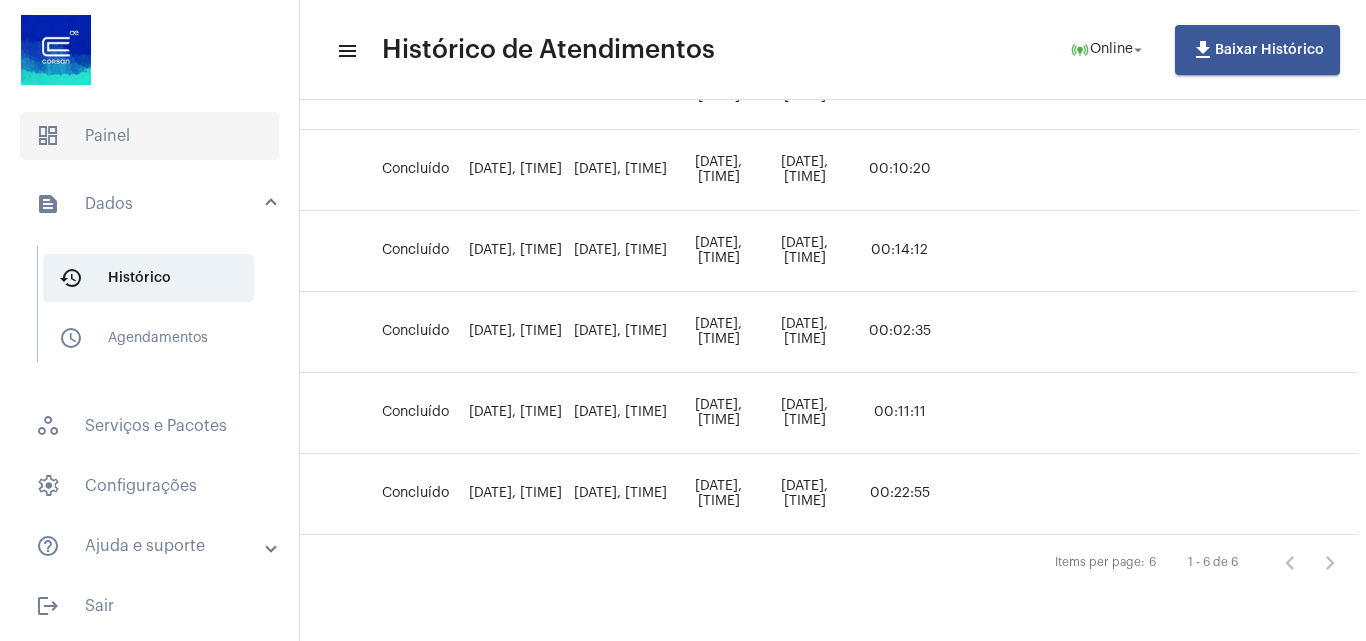 click on "dashboard   Painel" 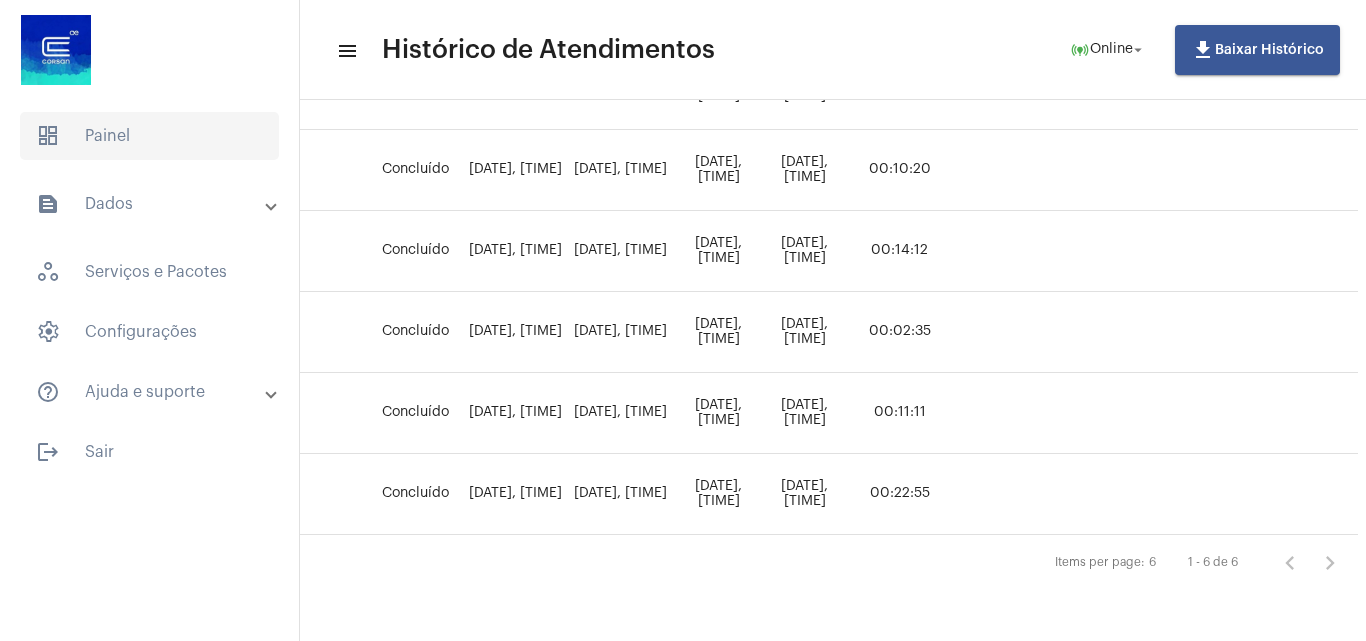 scroll, scrollTop: 0, scrollLeft: 0, axis: both 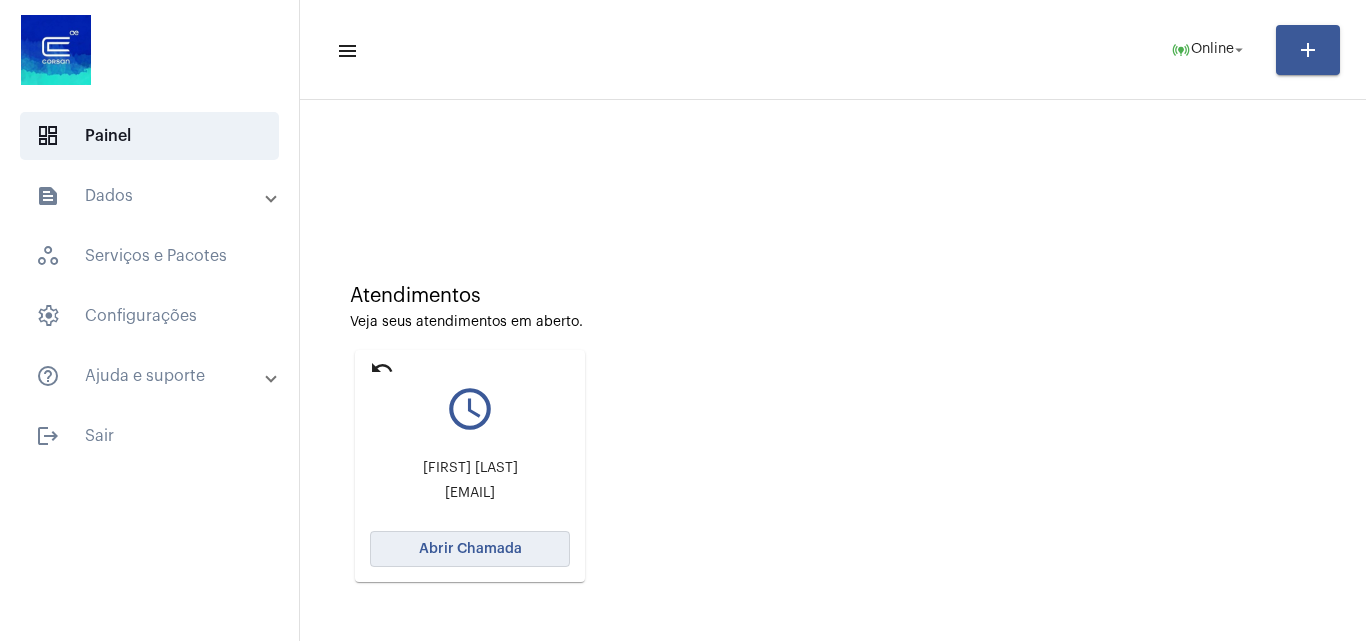 click on "Abrir Chamada" 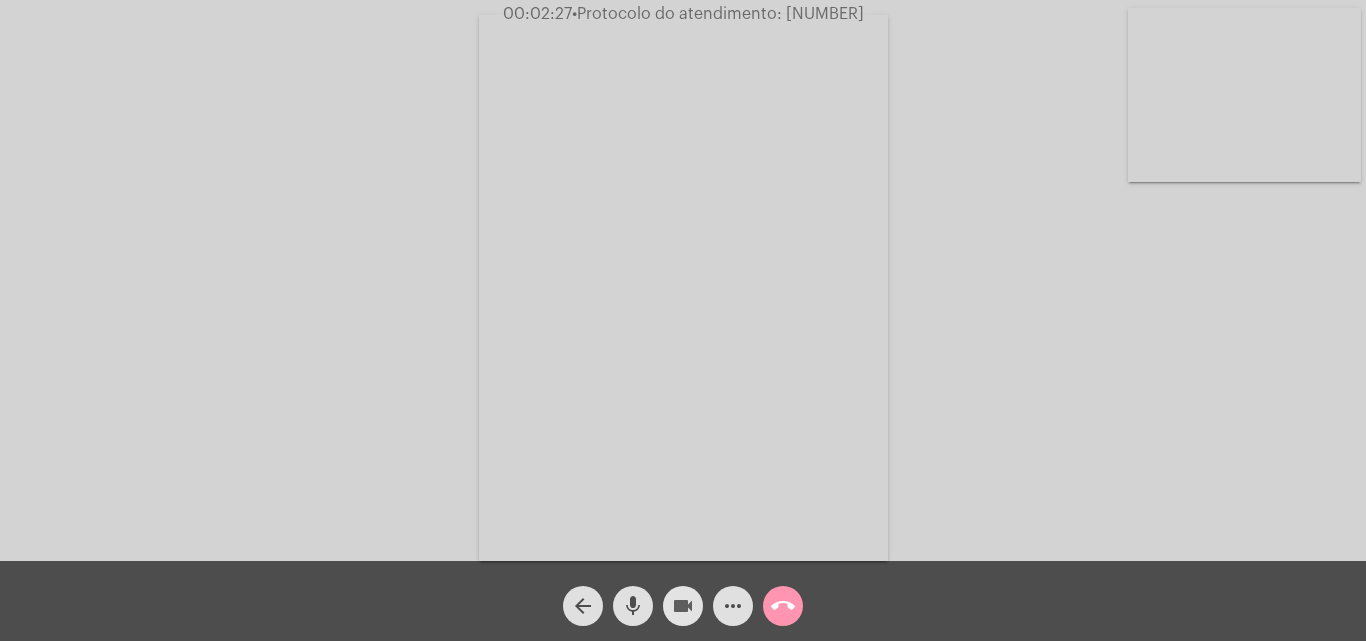 click on "videocam" 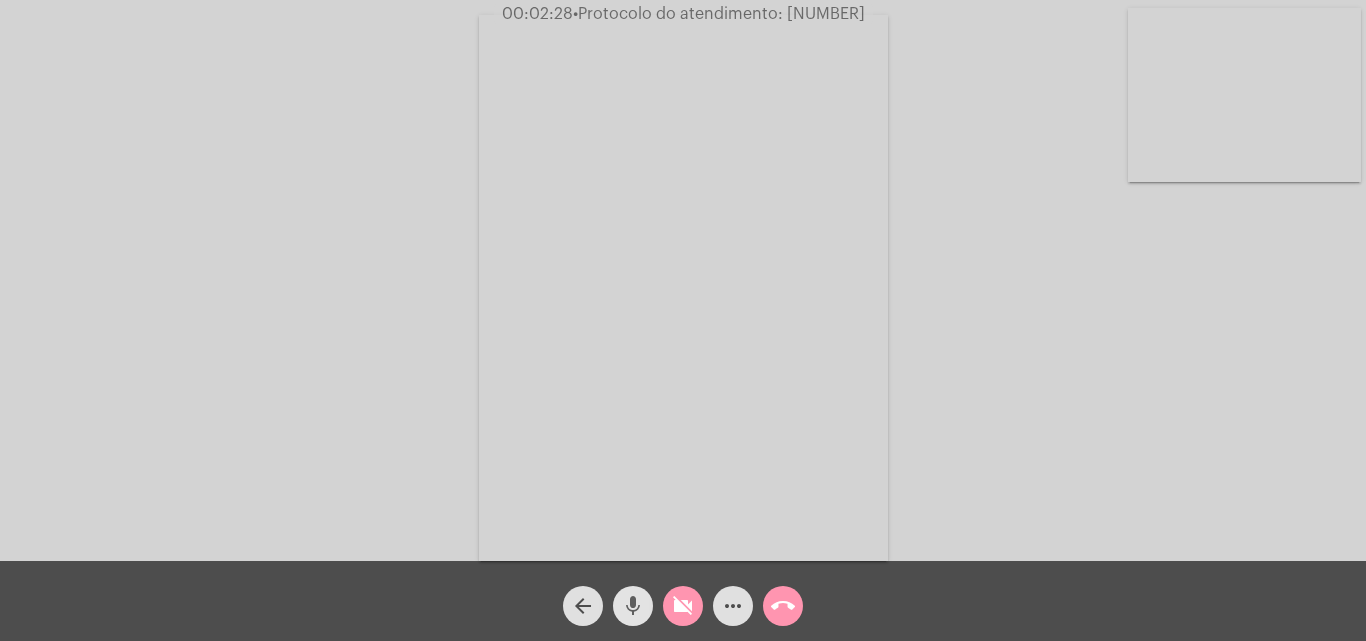 click on "mic" 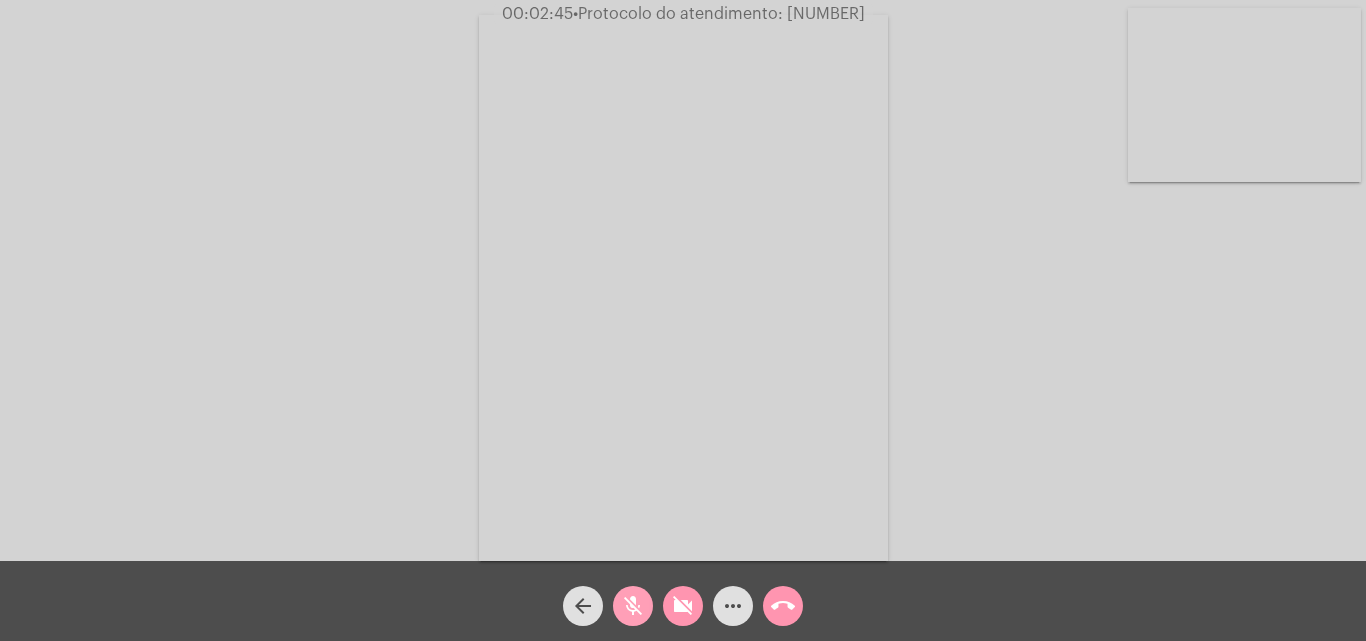 click on "mic_off" 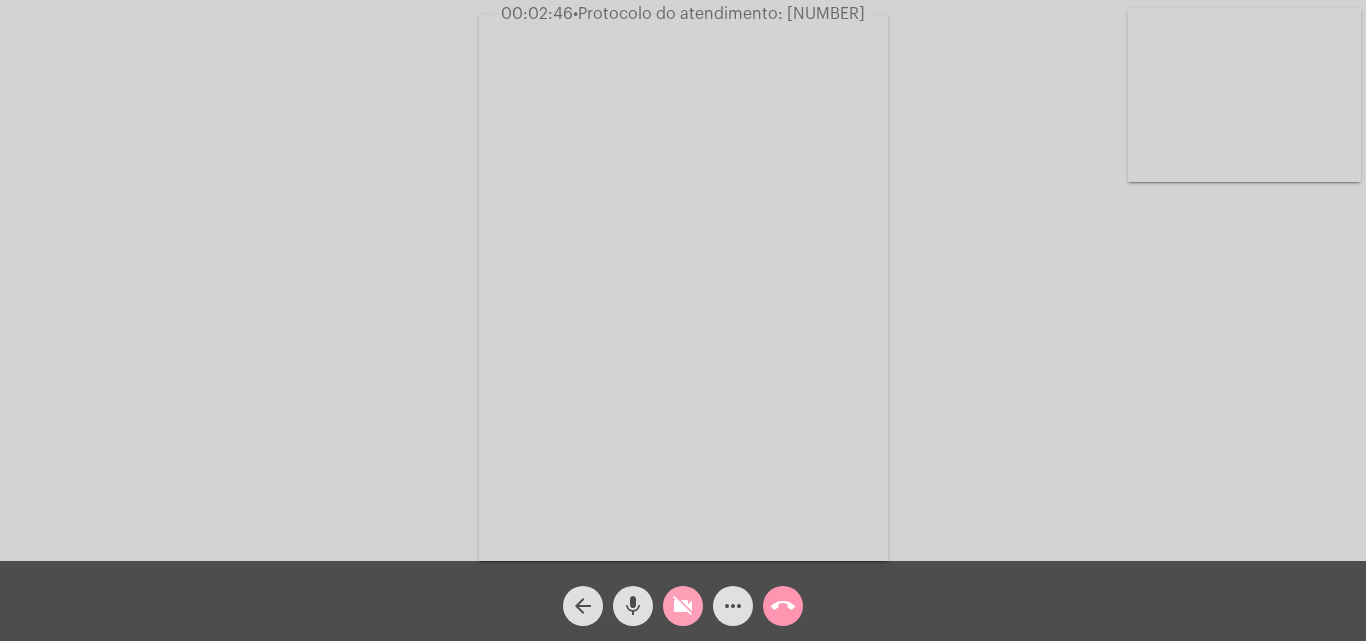 click on "videocam_off" 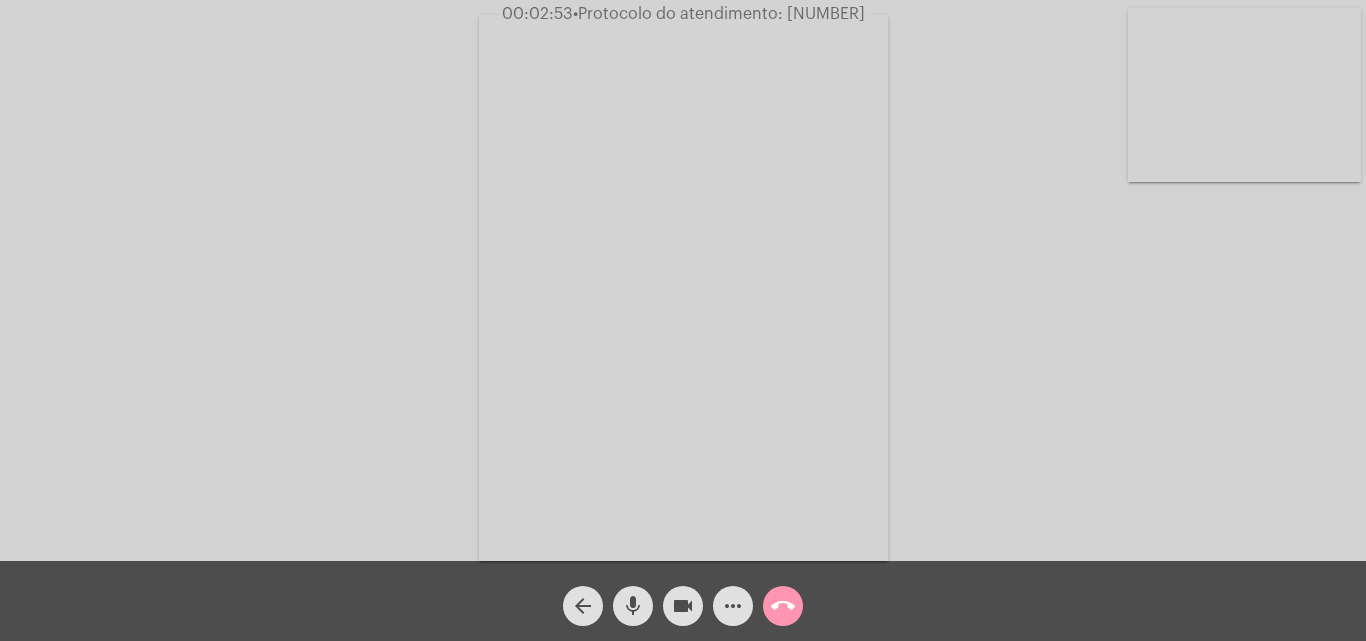 click on "videocam" 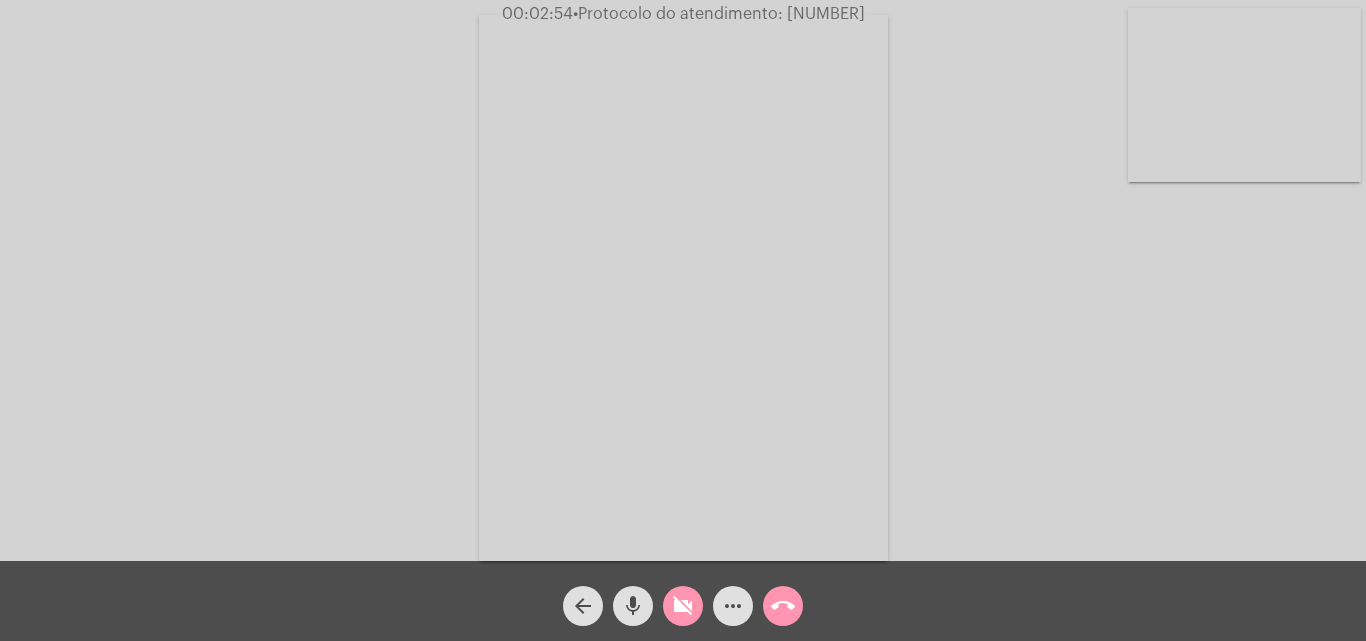 click on "videocam_off" 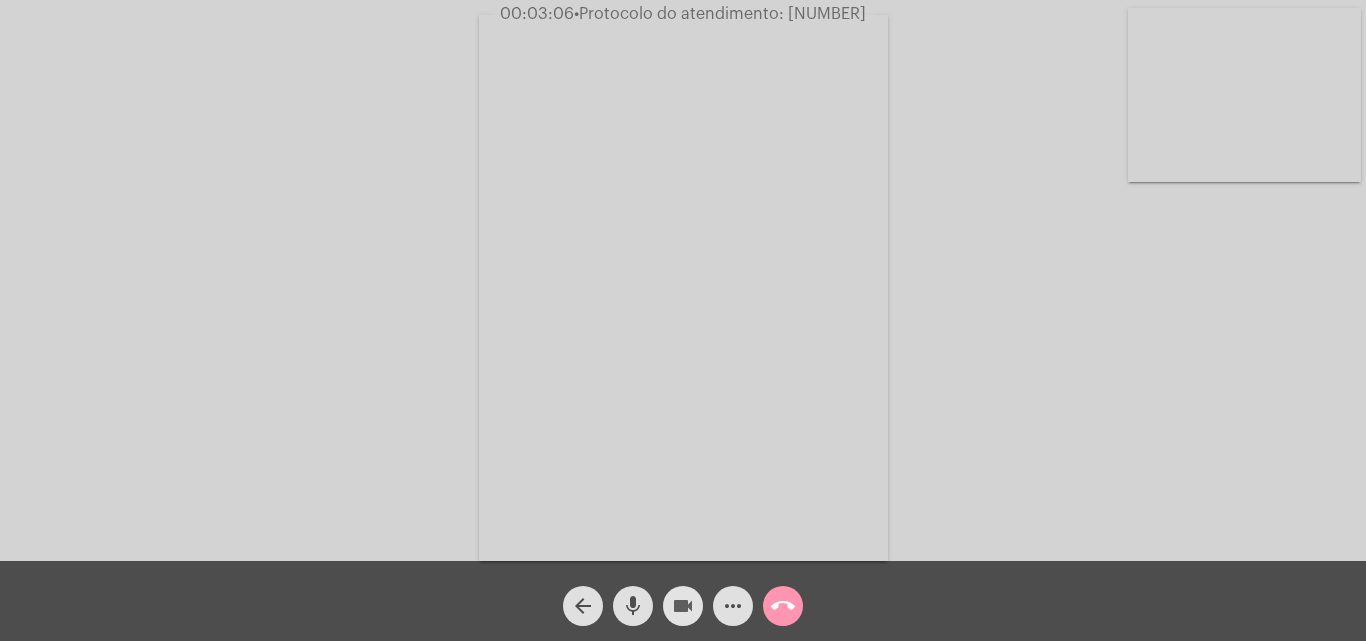 click on "videocam" 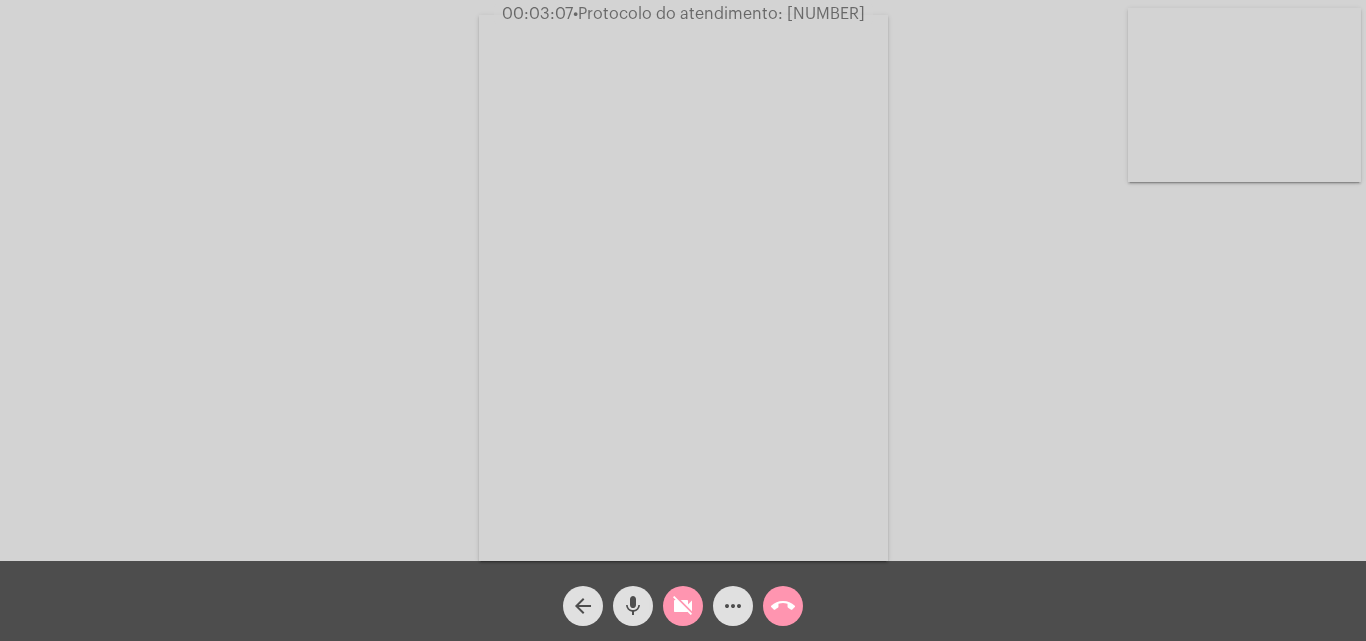 click on "mic" 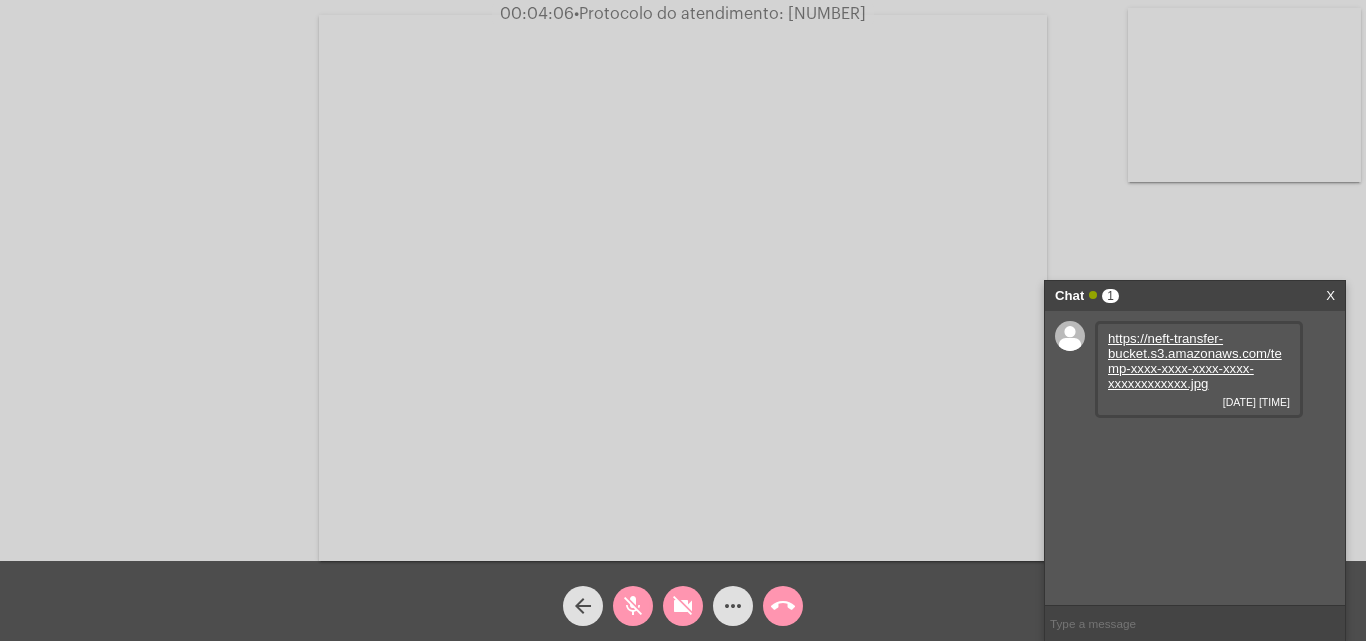 click on "mic_off" 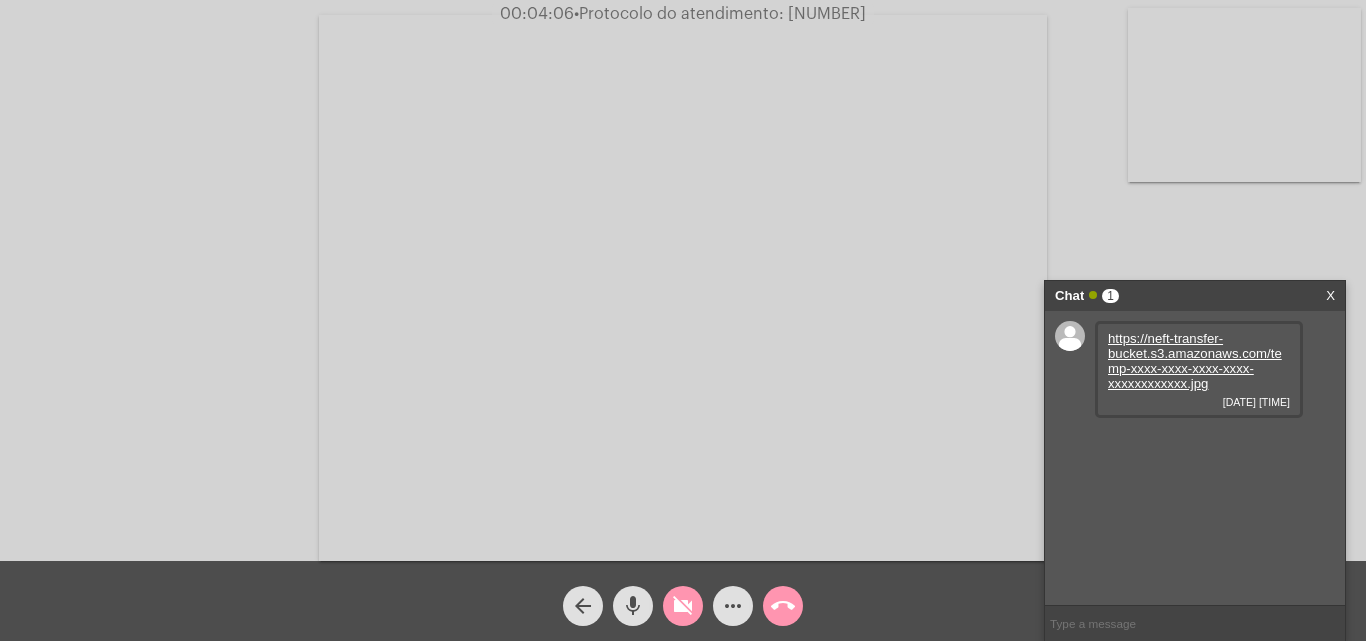 click on "videocam_off" 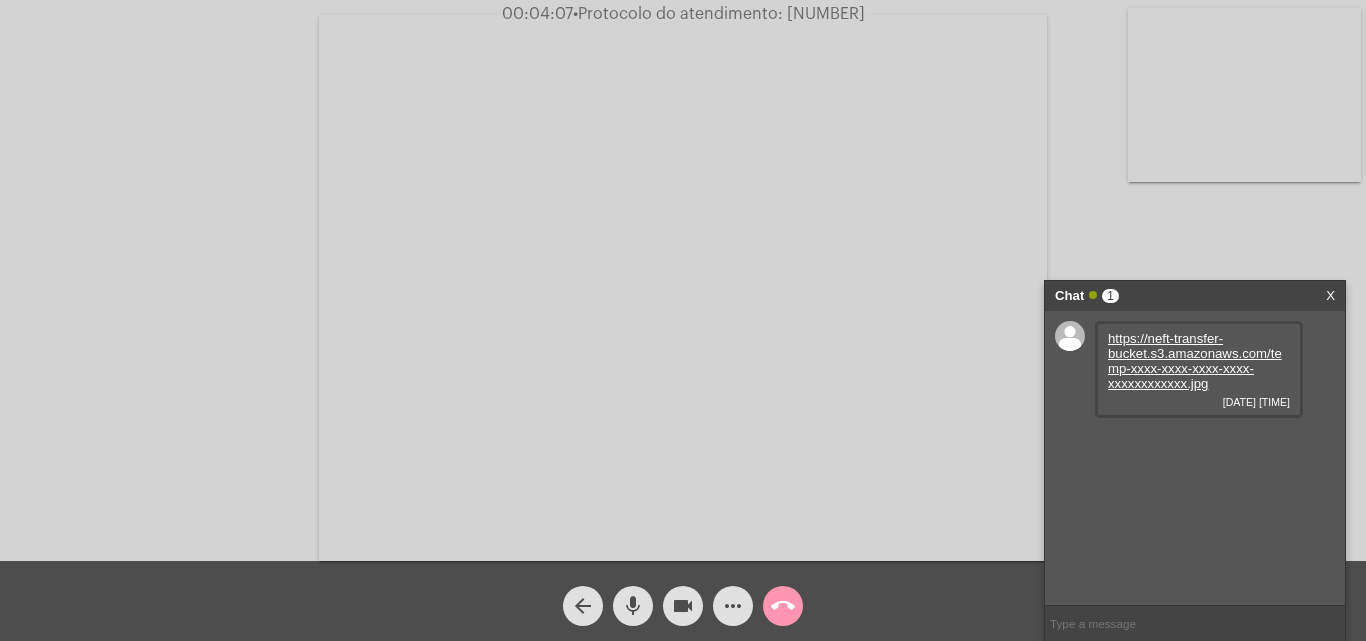 click on "https://neft-transfer-bucket.s3.amazonaws.com/temp-xxxx-xxxx-xxxx-xxxx-xxxxxxxxxxxx.jpg" at bounding box center (1195, 361) 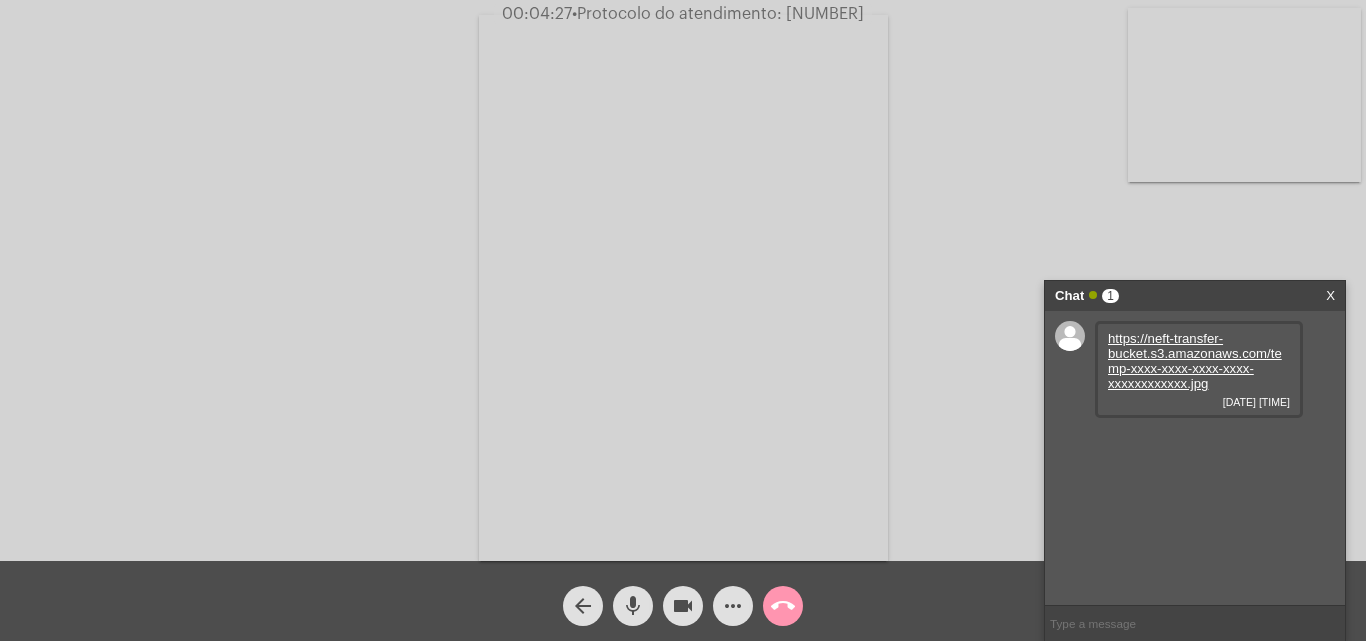 click at bounding box center [1195, 623] 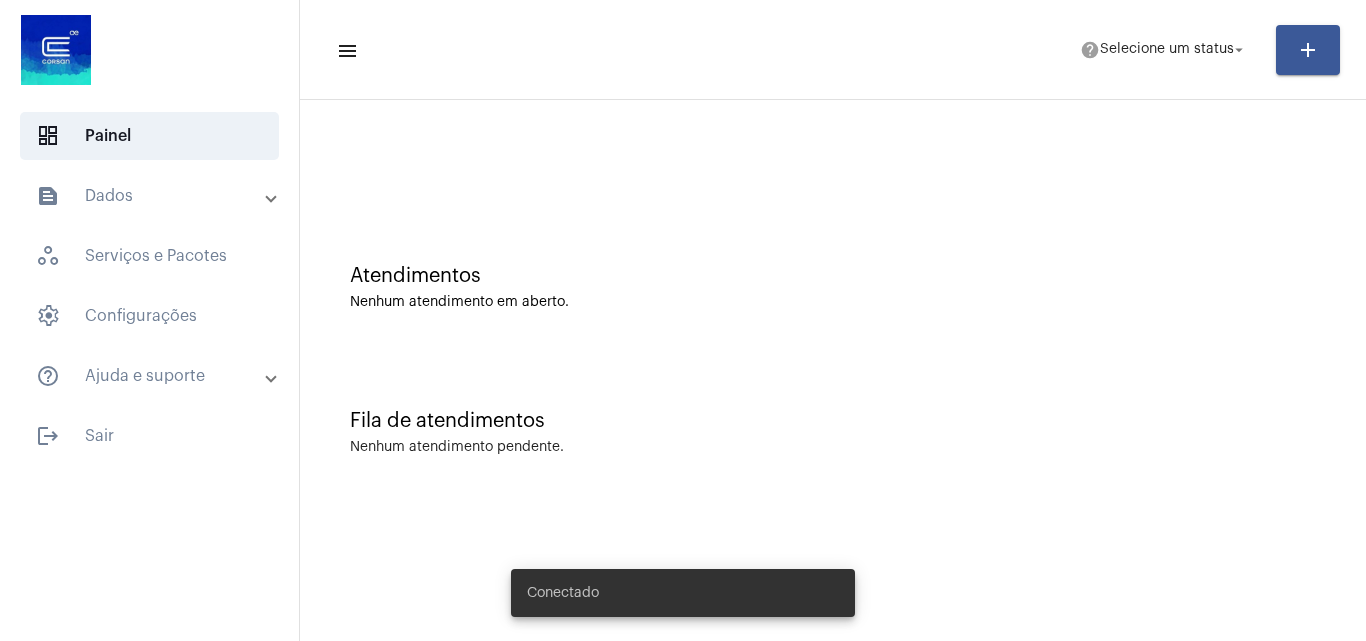 scroll, scrollTop: 0, scrollLeft: 0, axis: both 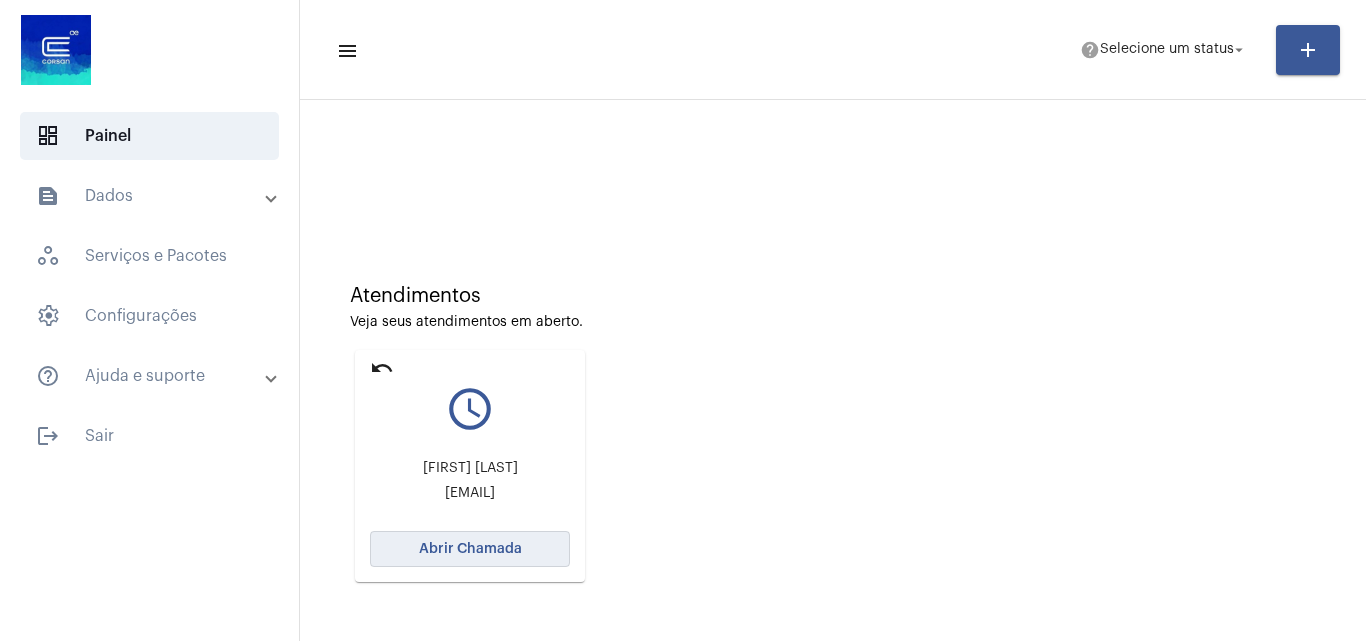 click on "Abrir Chamada" 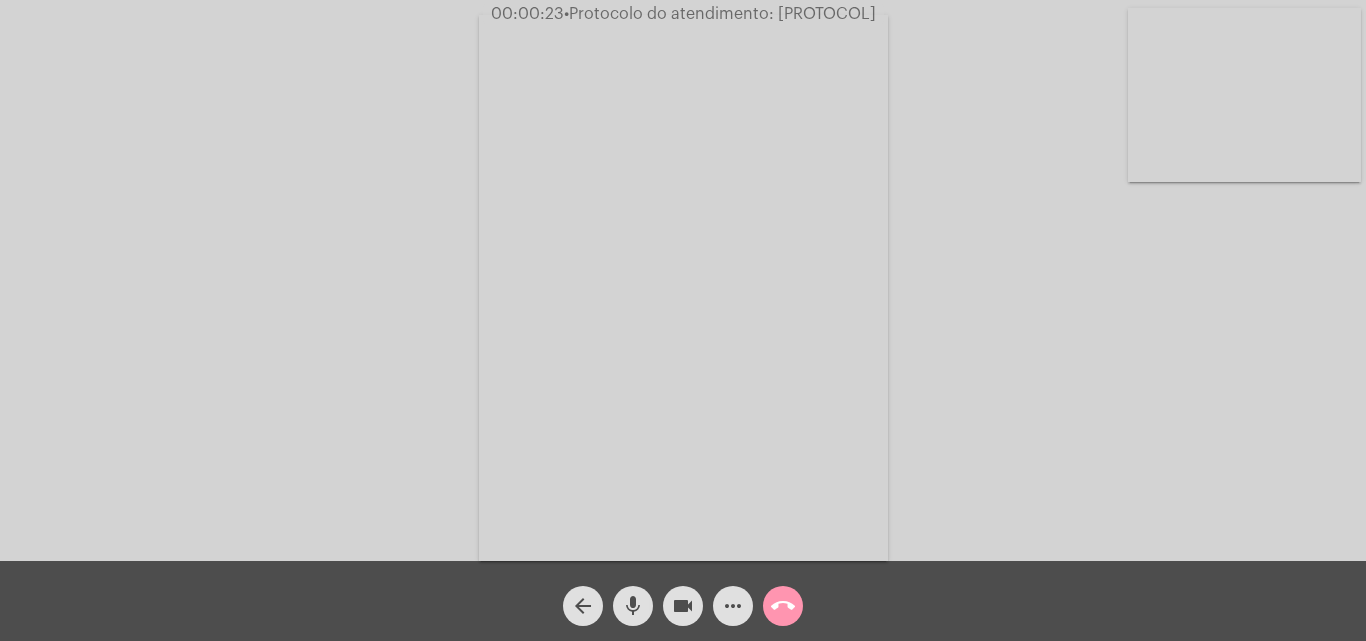 click on "videocam" 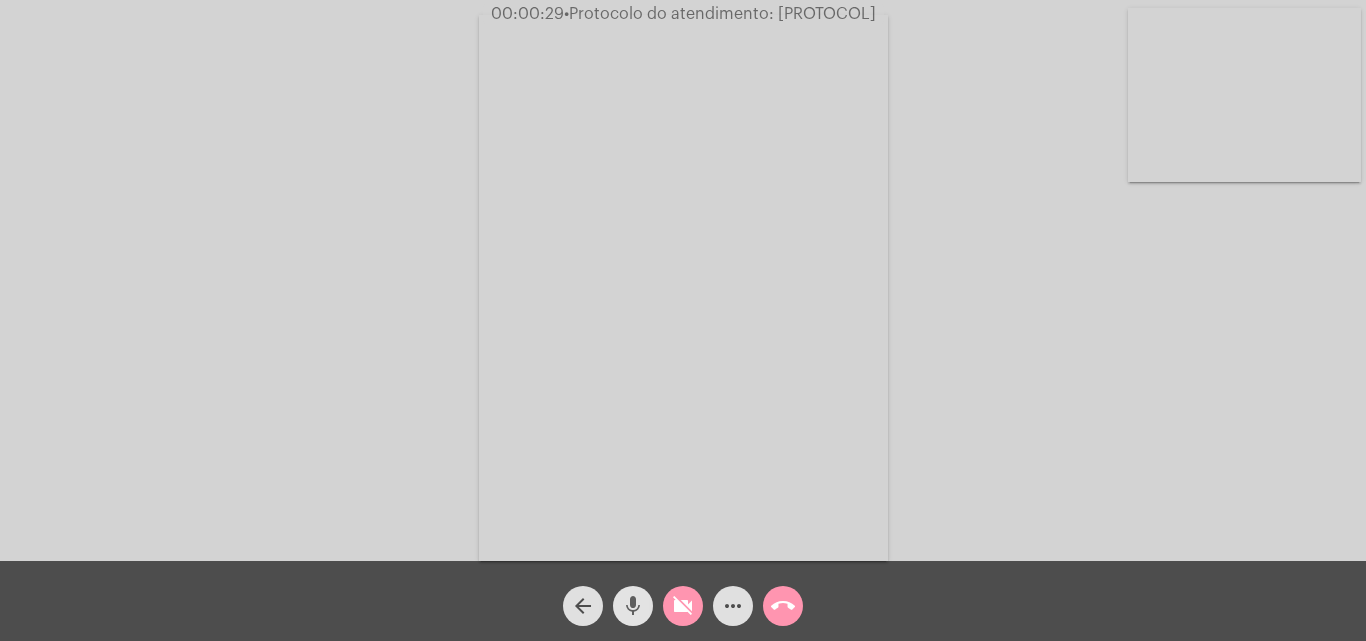 click on "mic" 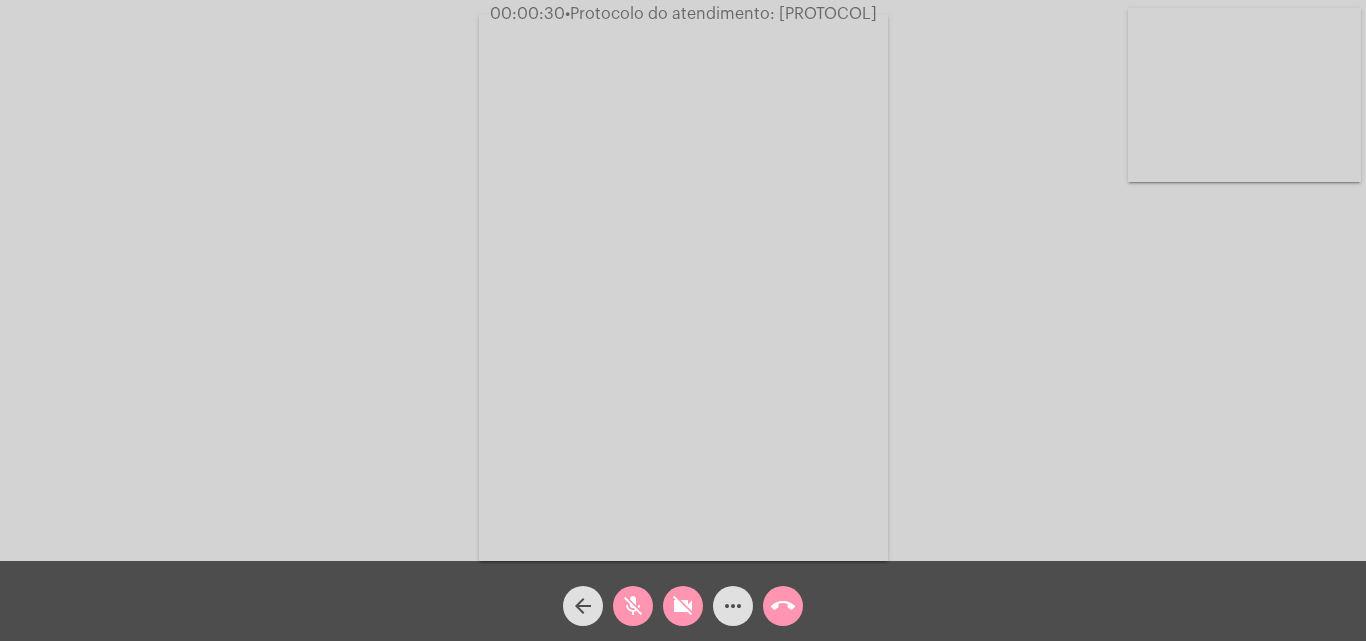 click on "Acessando Câmera e Microfone..." 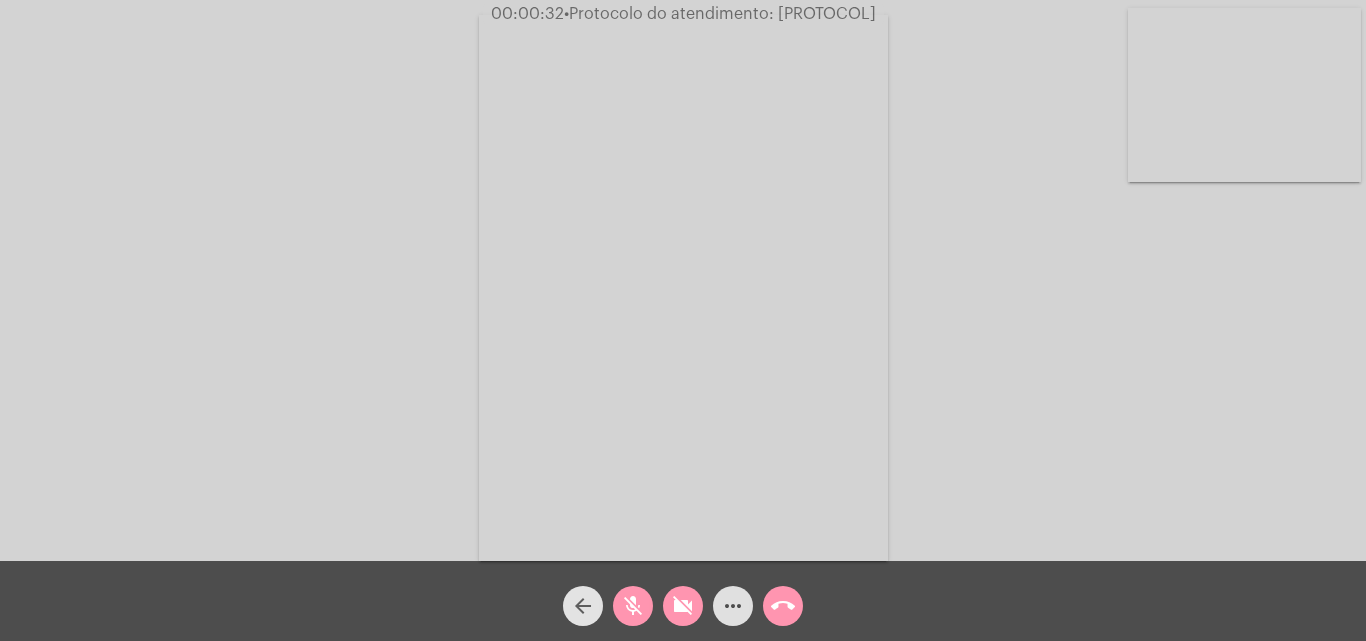 click on "arrow_back" 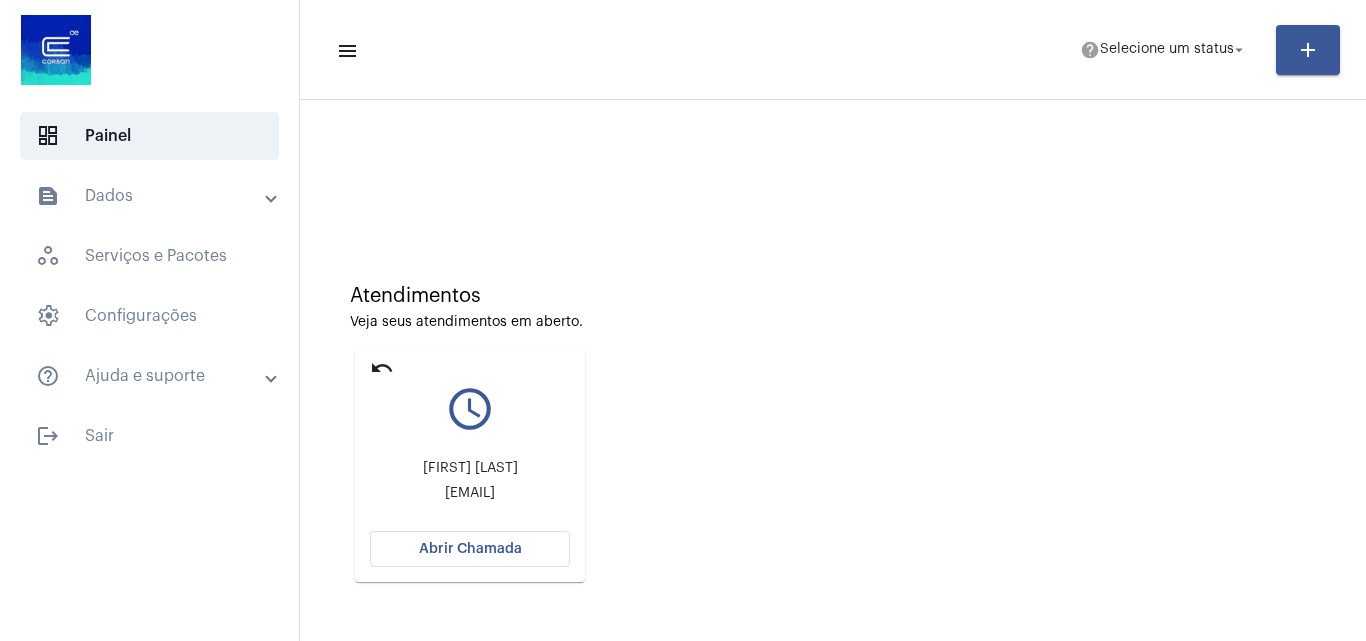 click on "Abrir Chamada" 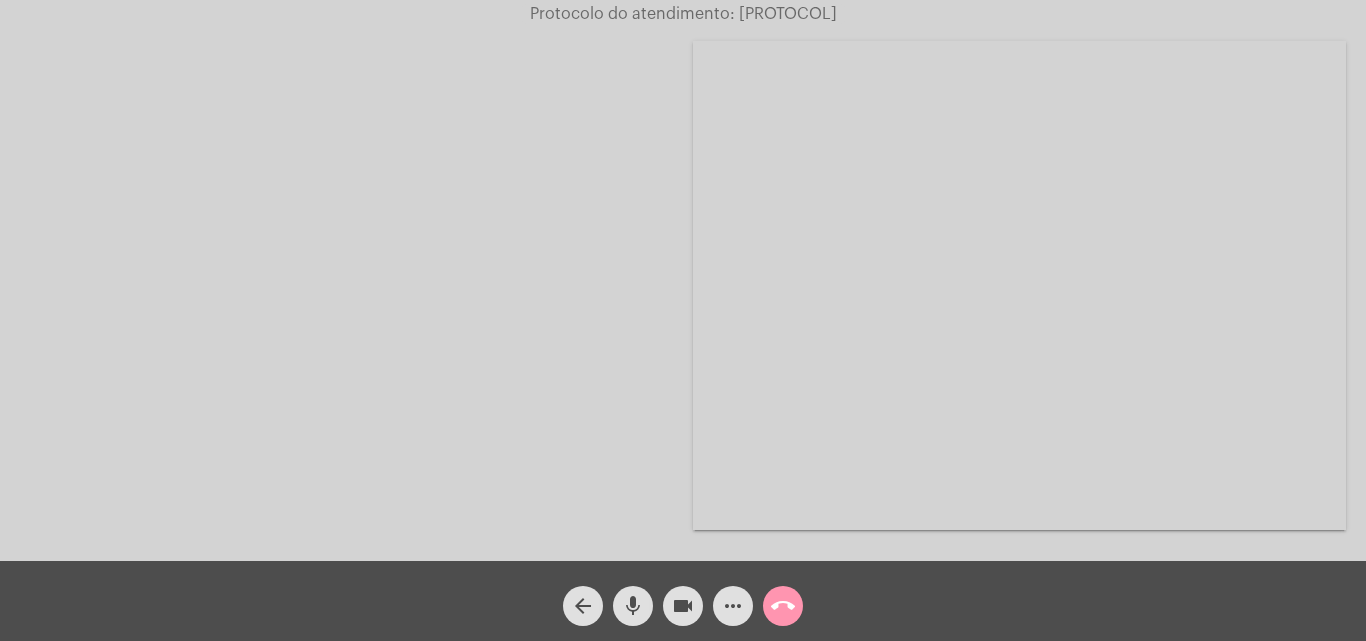 click on "arrow_back" 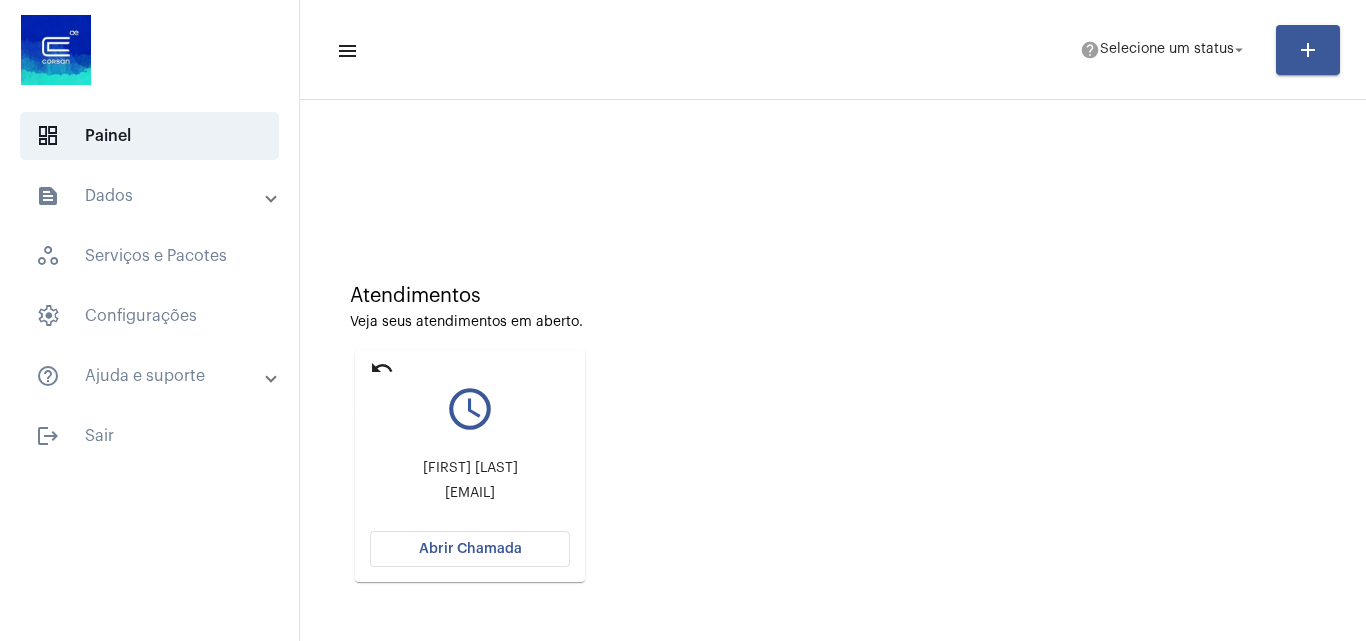 click on "undo" 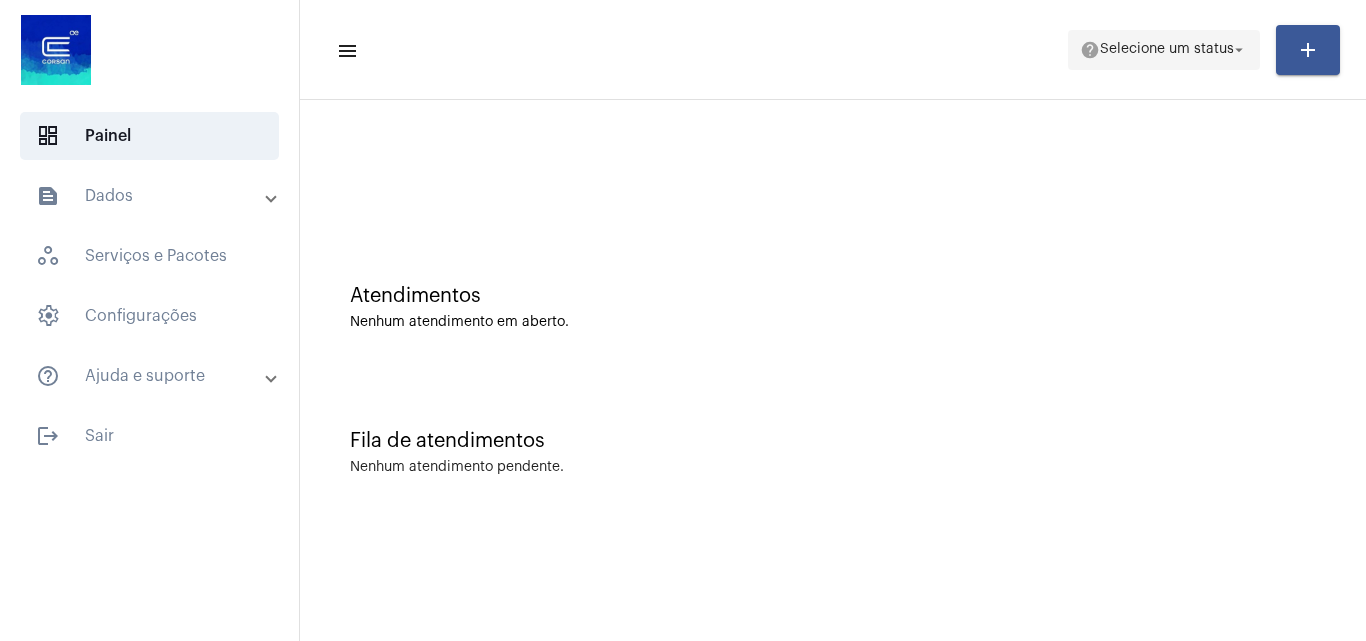click on "help  Selecione um status arrow_drop_down" 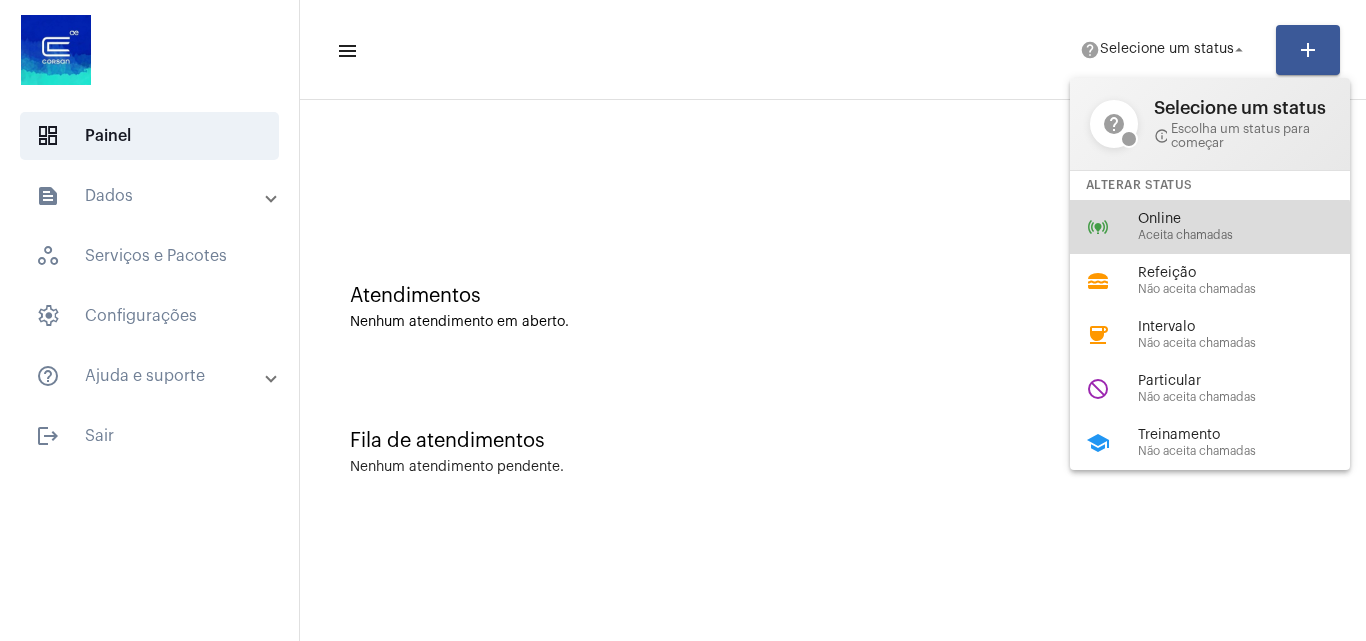 click on "Aceita chamadas" at bounding box center (1252, 235) 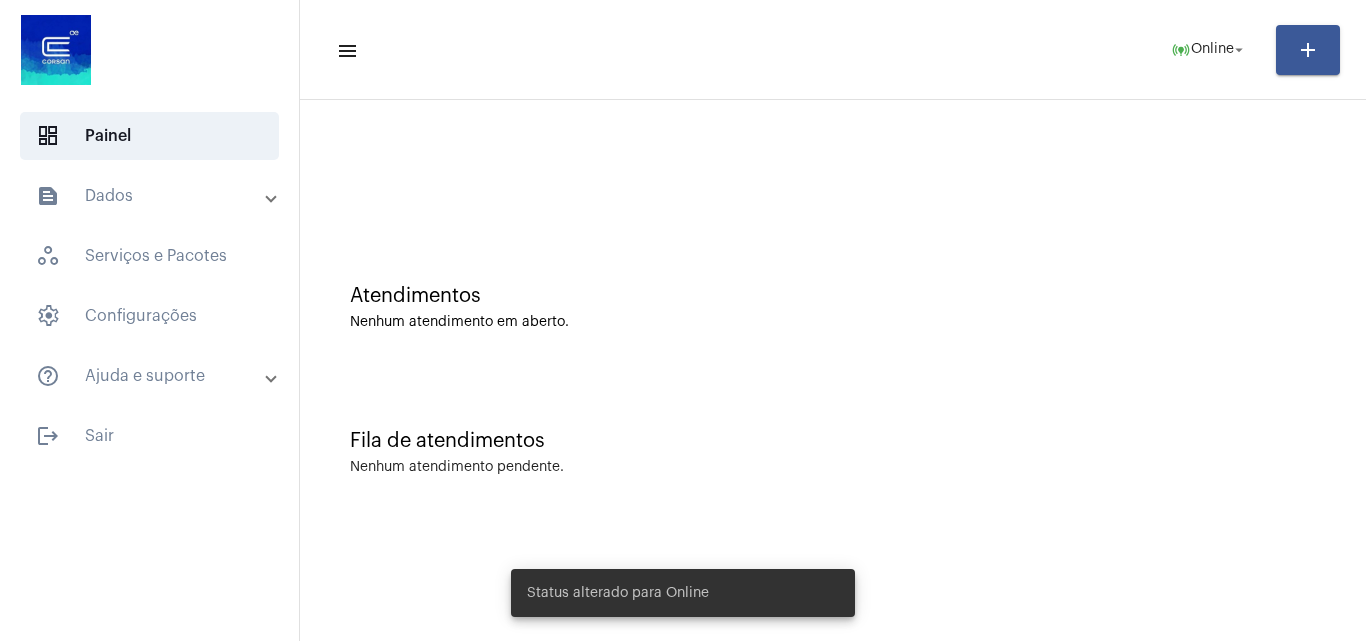 click on "Fila de atendimentos Nenhum atendimento pendente." 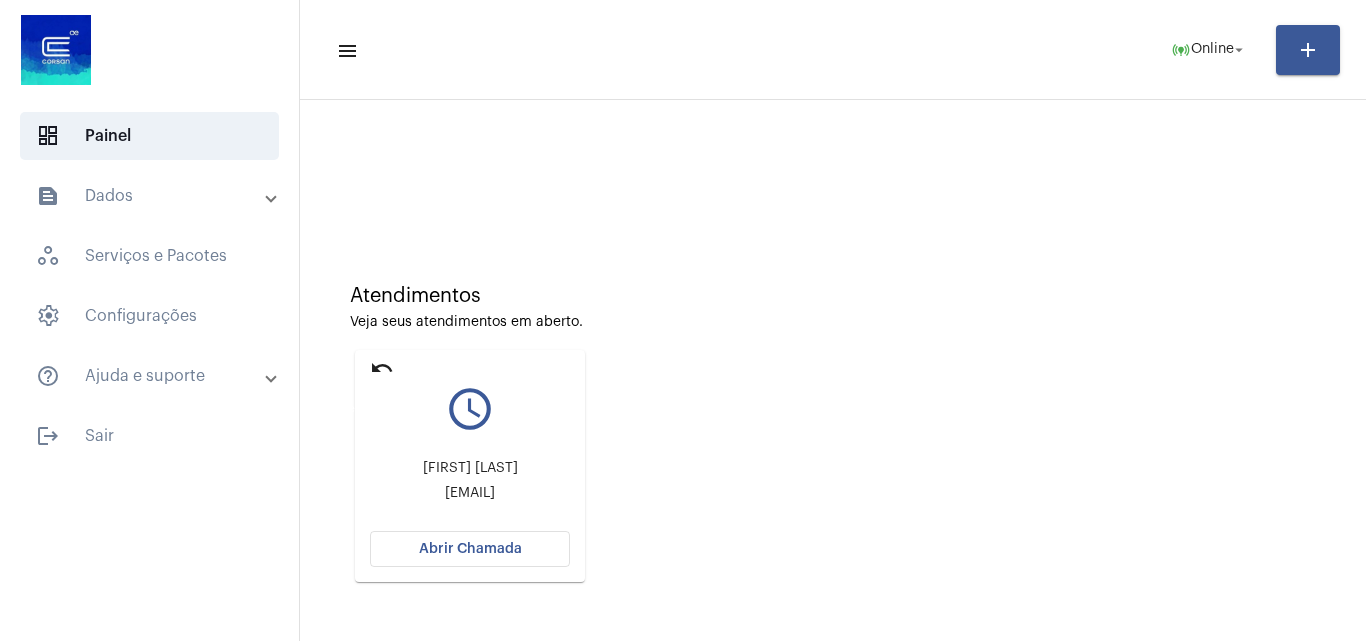 click on "undo" 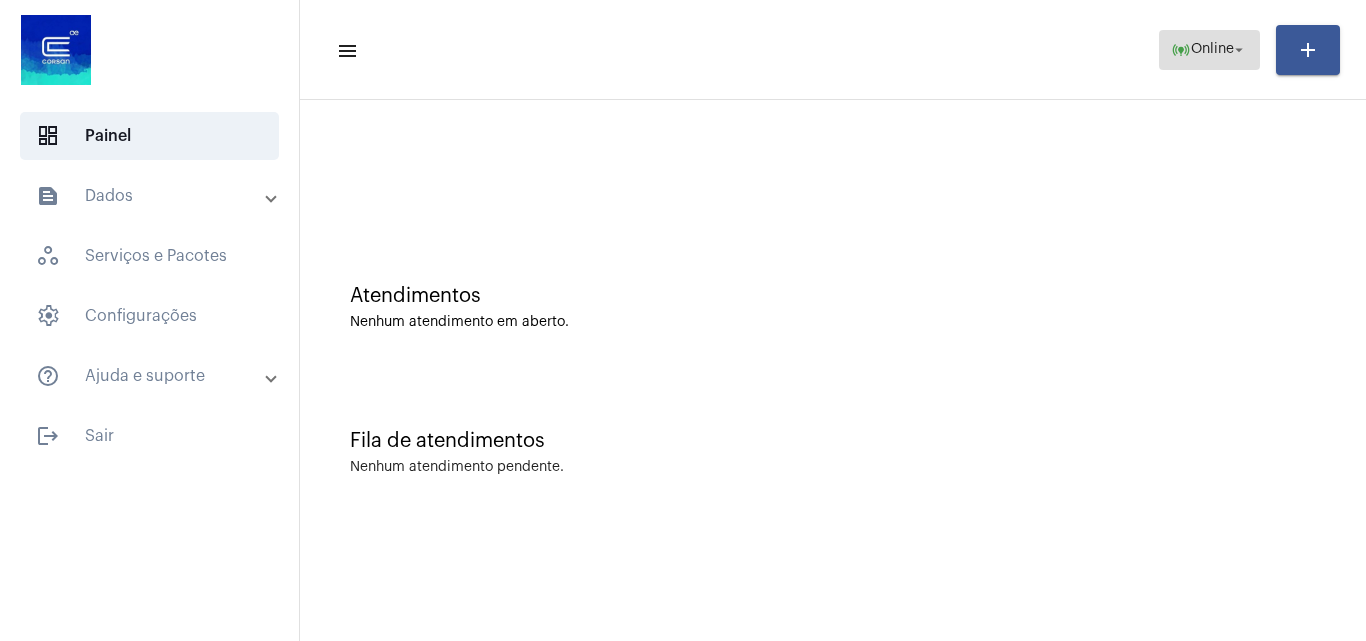 click on "online_prediction  Online arrow_drop_down" 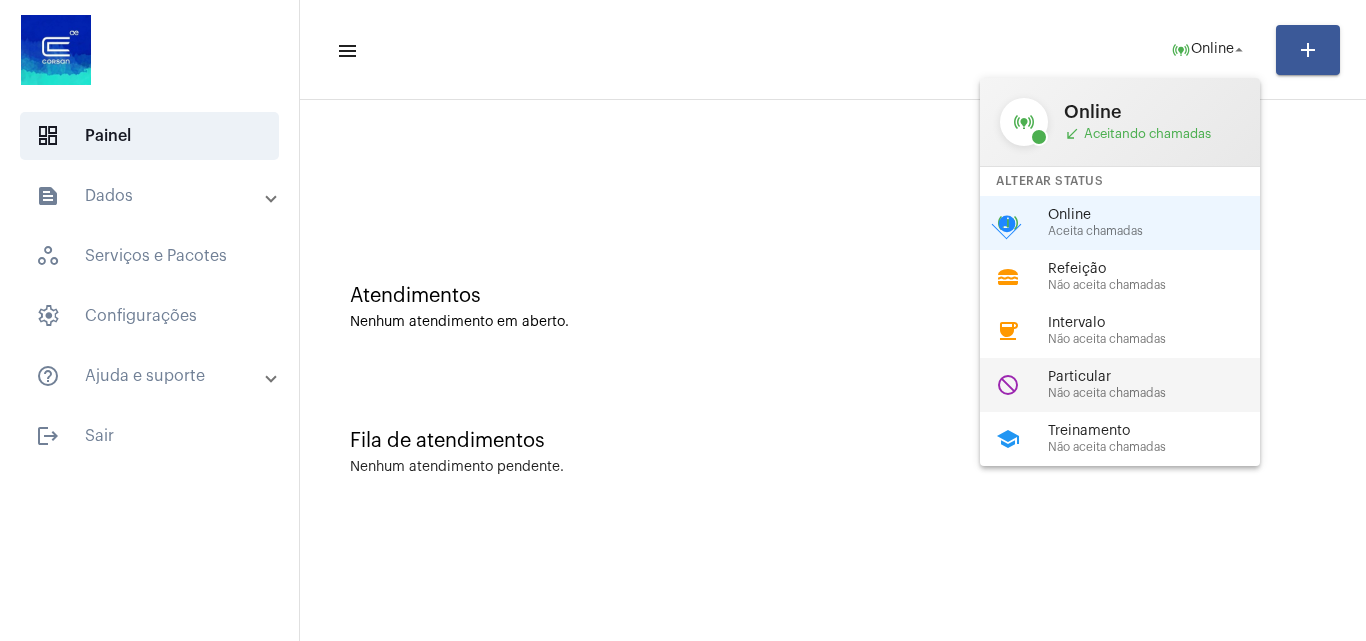 click on "Particular" at bounding box center (1162, 377) 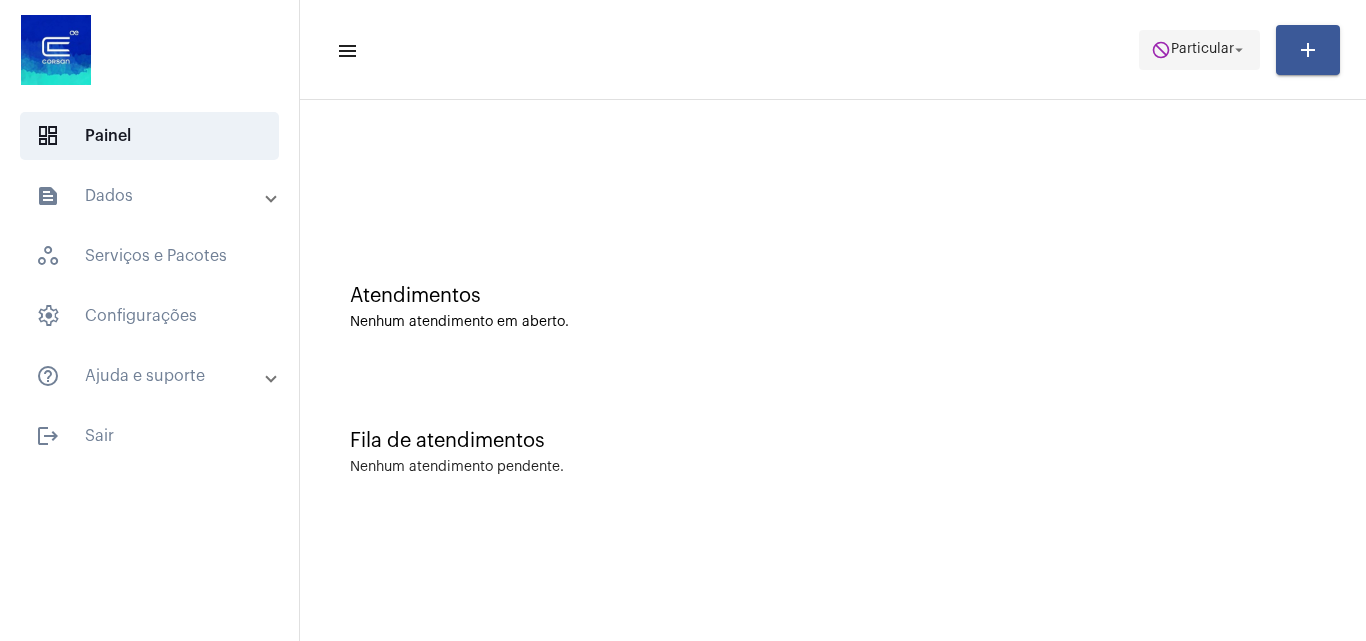 click on "do_not_disturb  Particular arrow_drop_down" 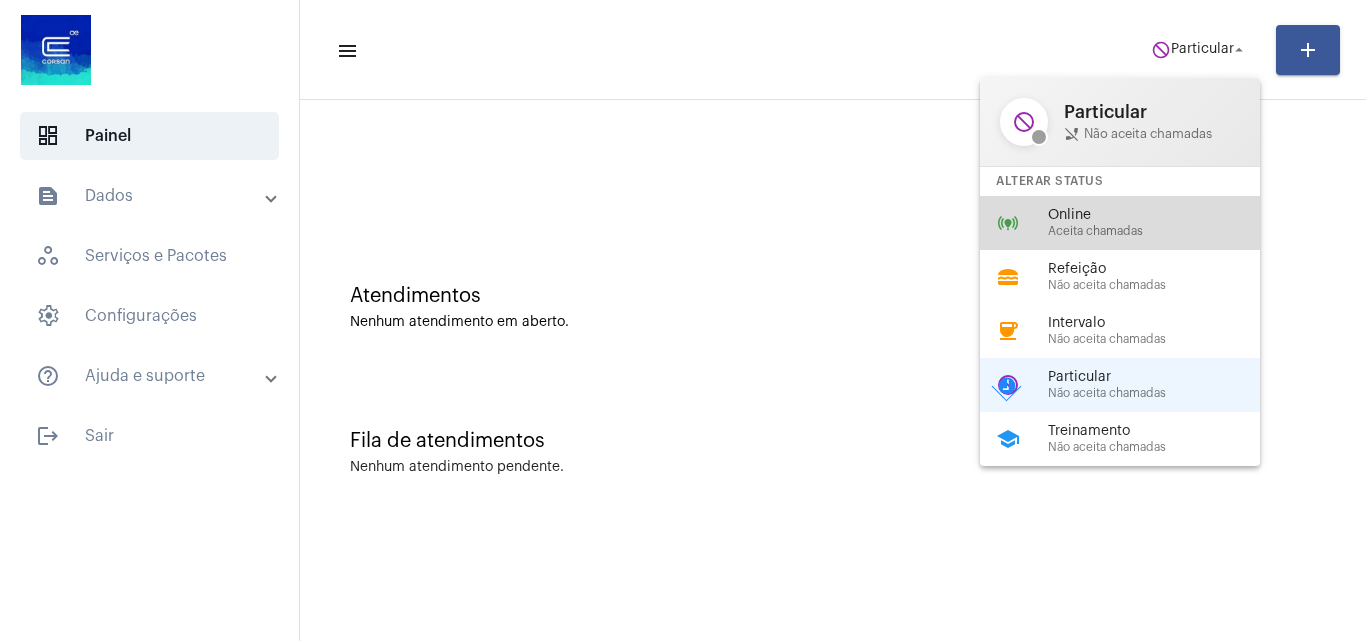 click on "Online" at bounding box center [1162, 215] 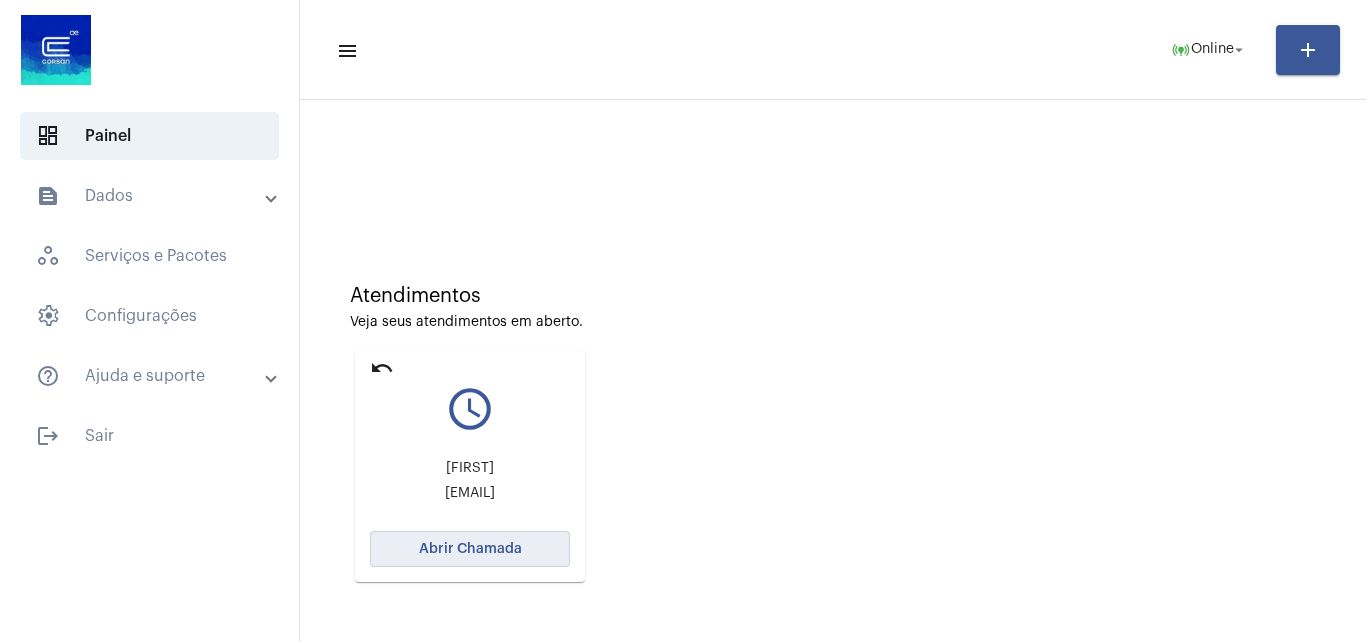 click on "Abrir Chamada" 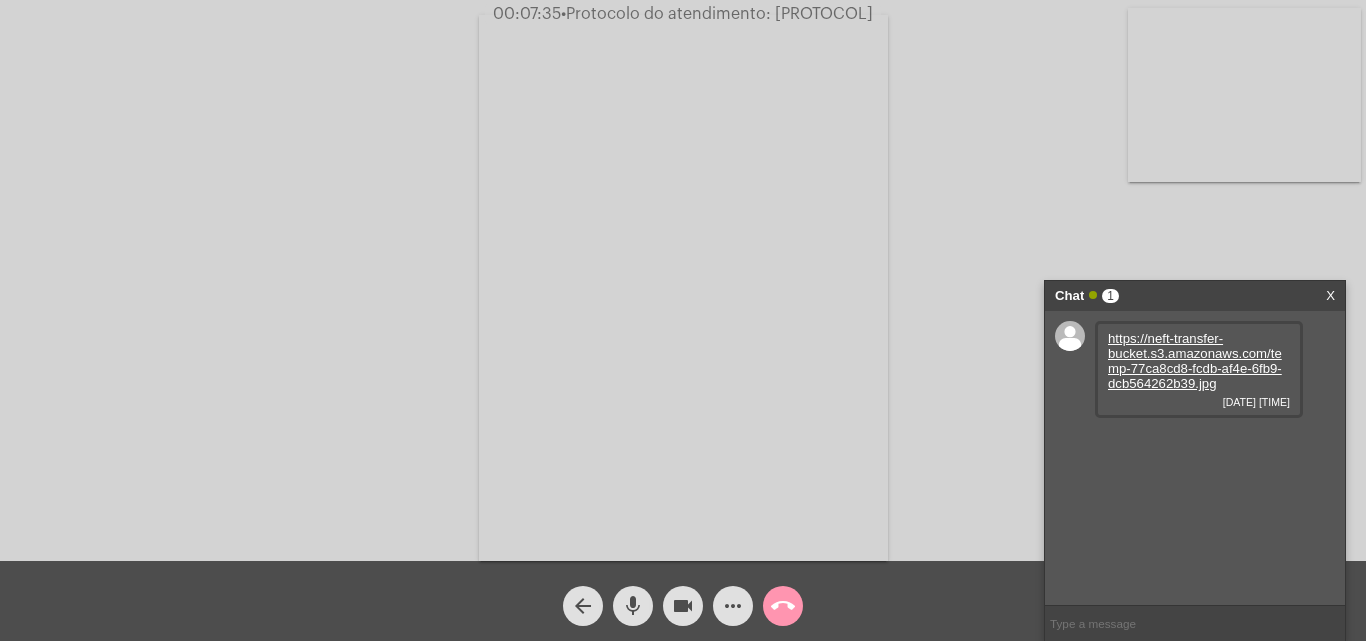 click on "https://neft-transfer-bucket.s3.amazonaws.com/temp-77ca8cd8-fcdb-af4e-6fb9-dcb564262b39.jpg" at bounding box center [1195, 361] 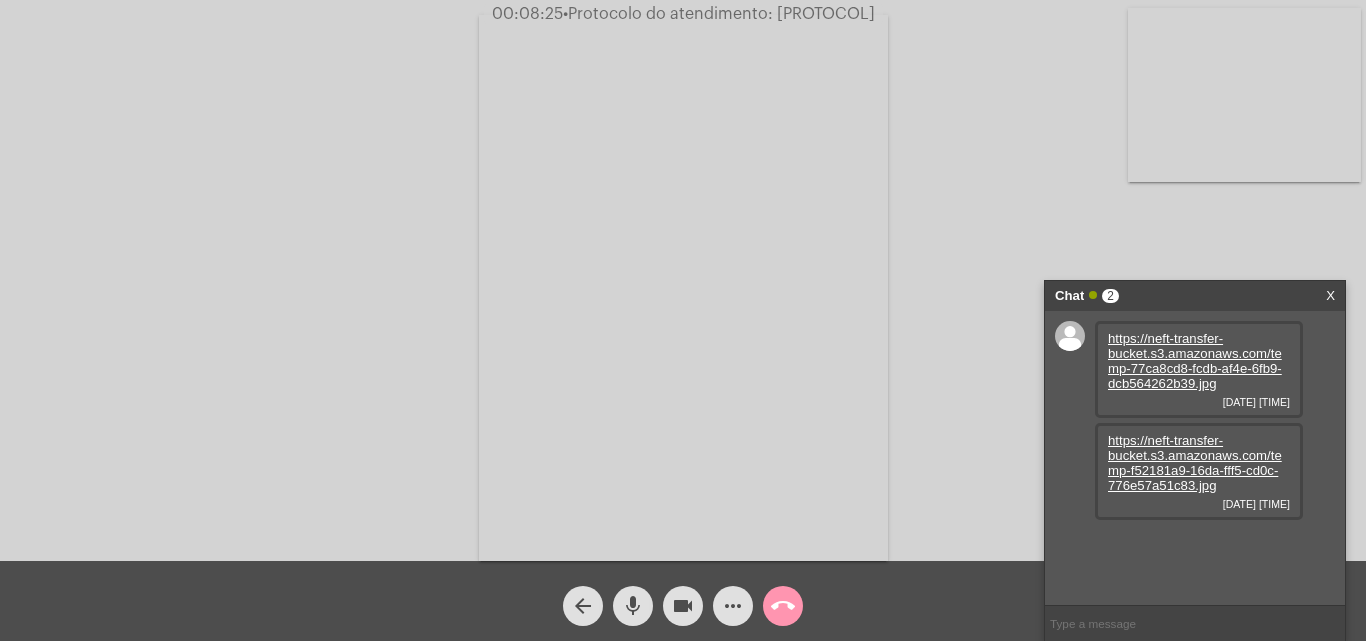 click on "https://neft-transfer-bucket.s3.amazonaws.com/temp-f52181a9-16da-fff5-cd0c-776e57a51c83.jpg" at bounding box center (1195, 463) 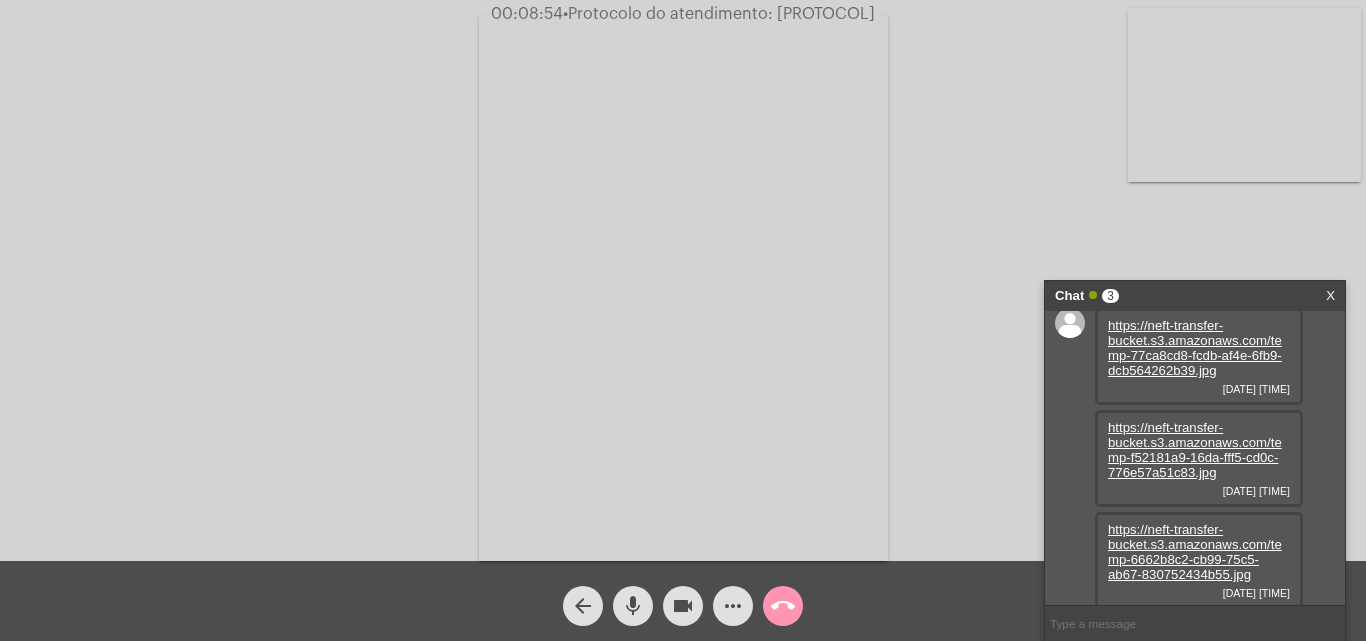 scroll, scrollTop: 17, scrollLeft: 0, axis: vertical 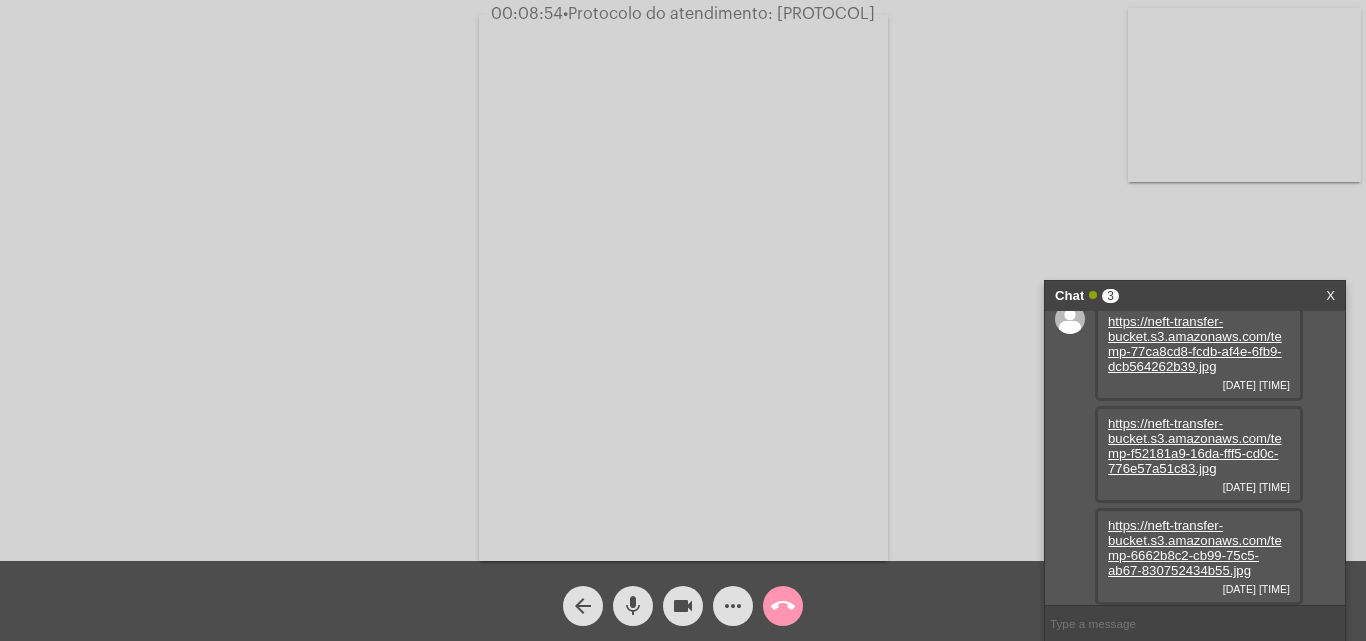click on "https://neft-transfer-bucket.s3.amazonaws.com/temp-6662b8c2-cb99-75c5-ab67-830752434b55.jpg" at bounding box center [1195, 548] 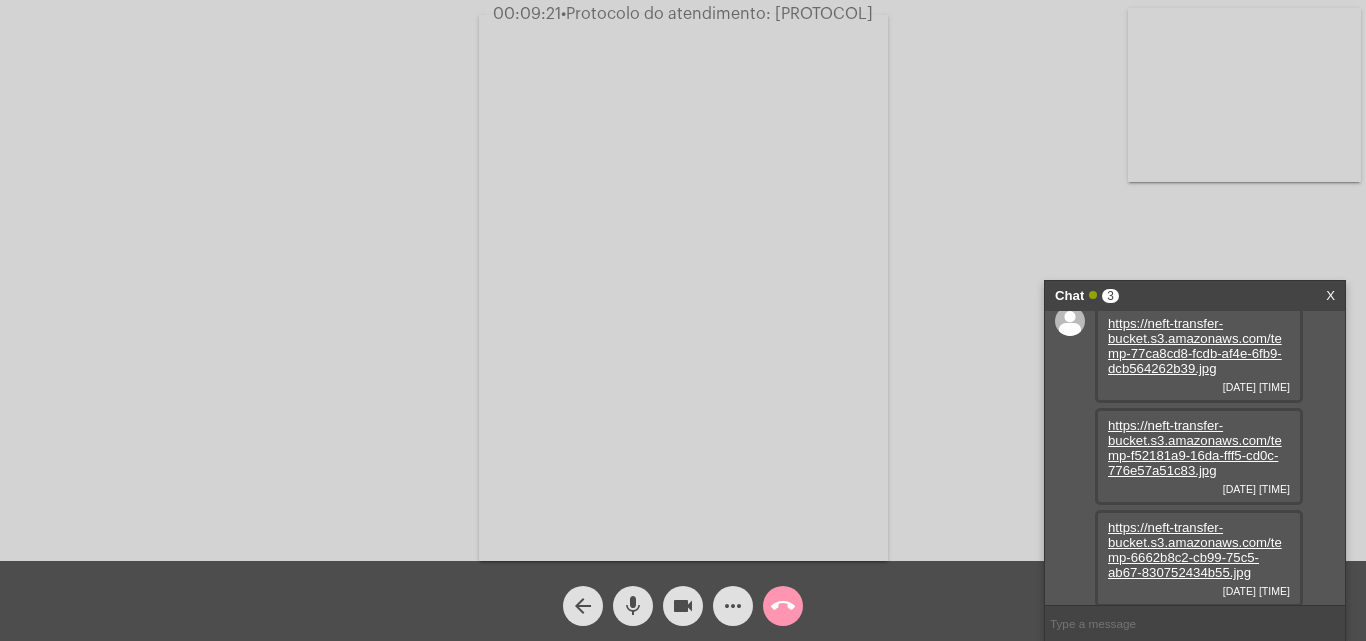 scroll, scrollTop: 17, scrollLeft: 0, axis: vertical 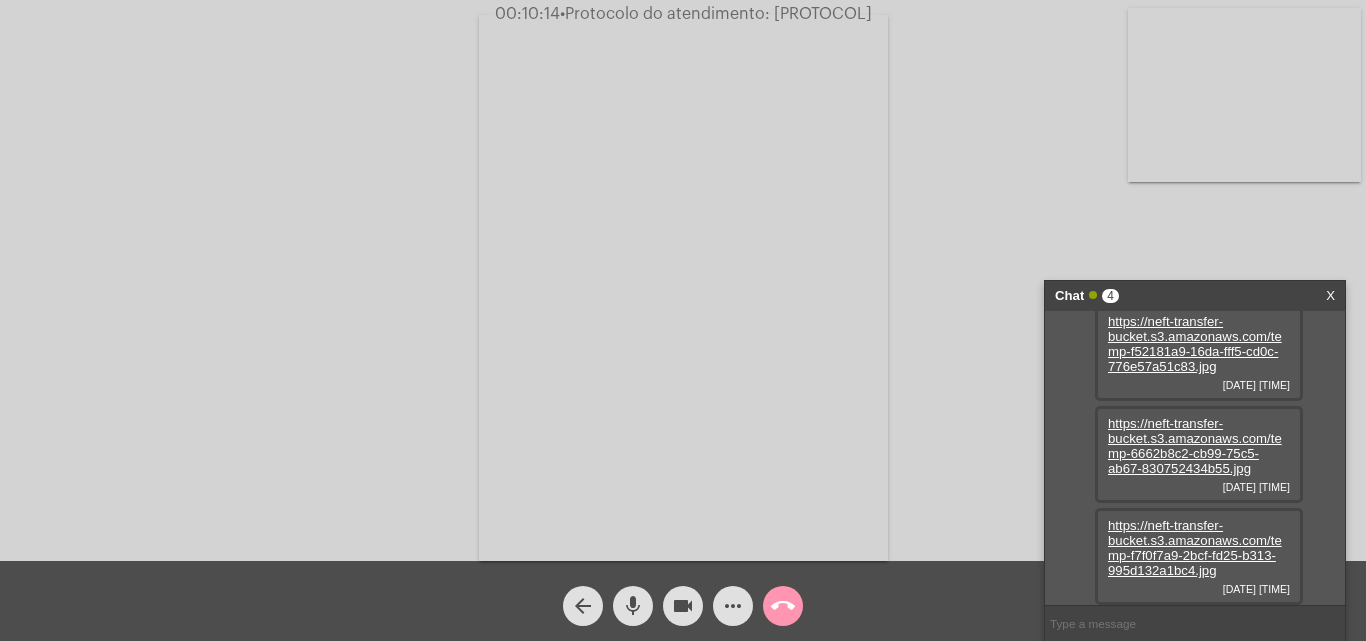click on "https://neft-transfer-bucket.s3.amazonaws.com/temp-f7f0f7a9-2bcf-fd25-b313-995d132a1bc4.jpg" at bounding box center [1195, 548] 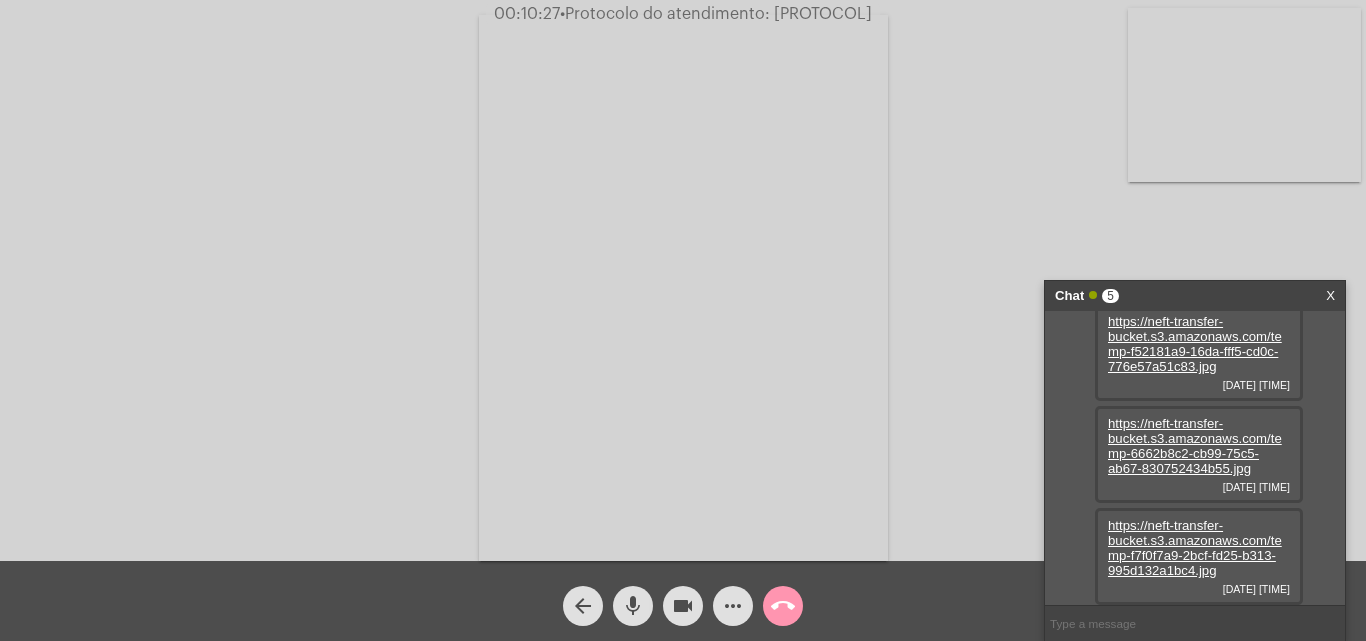 scroll, scrollTop: 221, scrollLeft: 0, axis: vertical 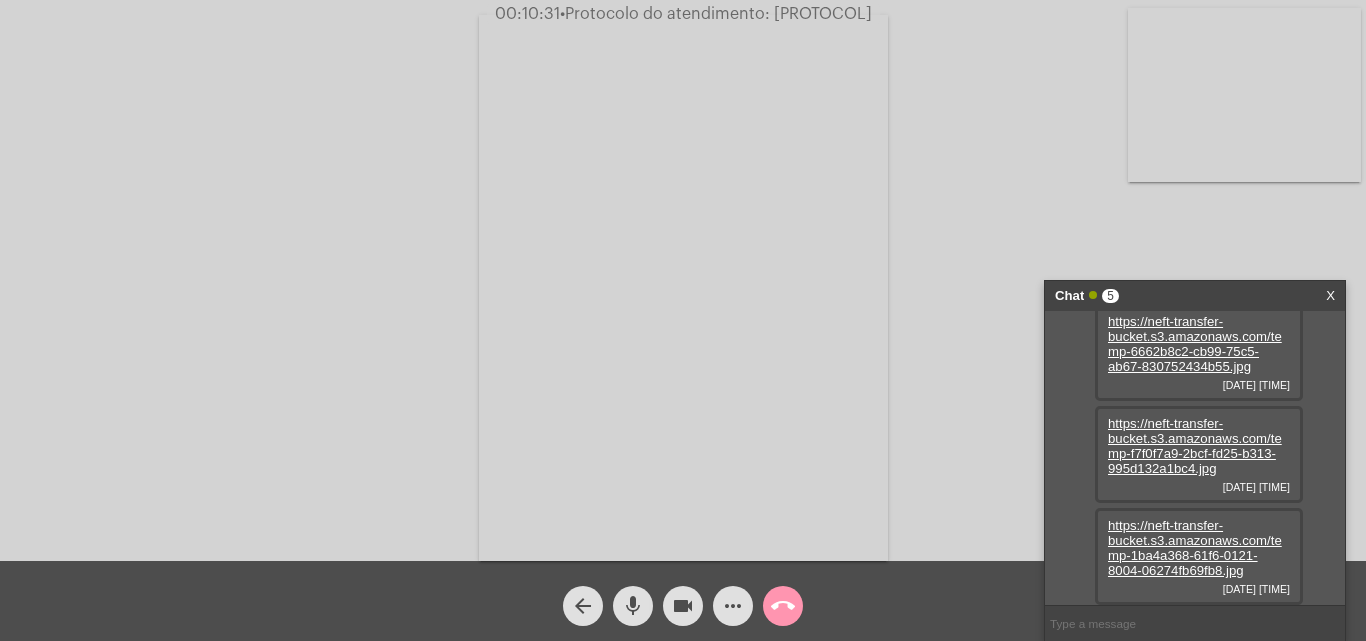 click on "https://neft-transfer-bucket.s3.amazonaws.com/temp-1ba4a368-61f6-0121-8004-06274fb69fb8.jpg" at bounding box center (1195, 548) 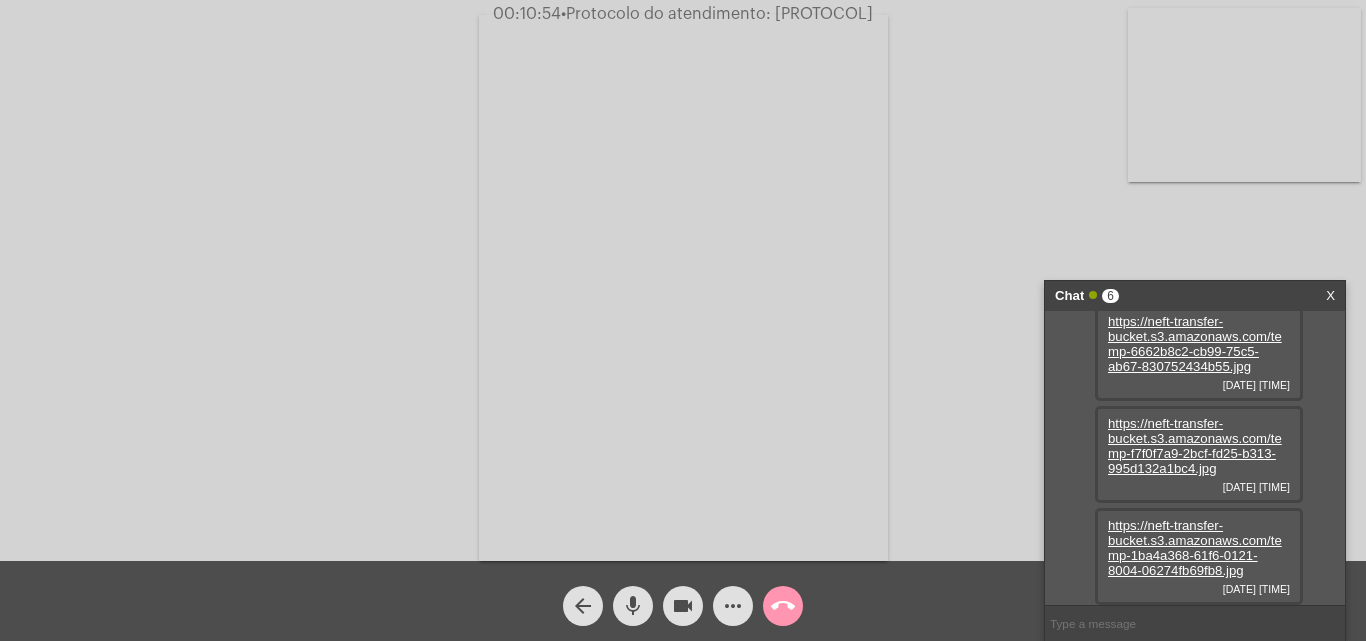 scroll, scrollTop: 323, scrollLeft: 0, axis: vertical 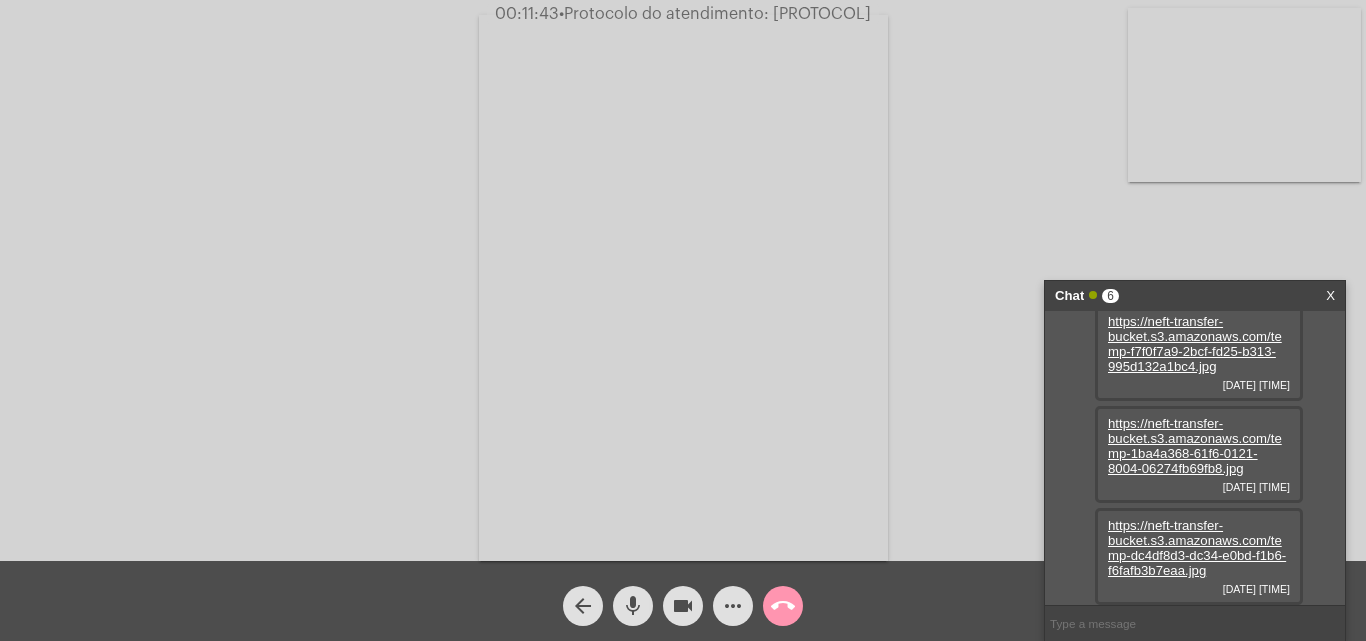 click on "https://neft-transfer-bucket.s3.amazonaws.com/temp-1ba4a368-61f6-0121-8004-06274fb69fb8.jpg" at bounding box center [1195, 446] 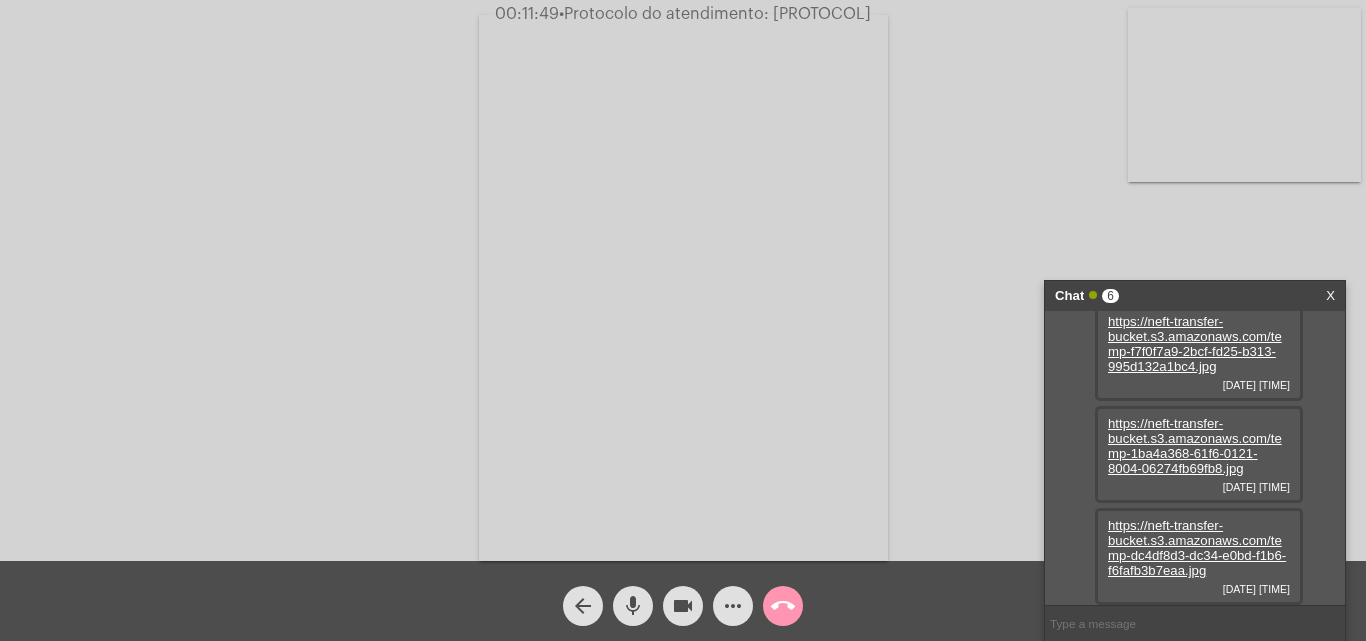 click on "https://neft-transfer-bucket.s3.amazonaws.com/temp-dc4df8d3-dc34-e0bd-f1b6-f6fafb3b7eaa.jpg" at bounding box center (1197, 548) 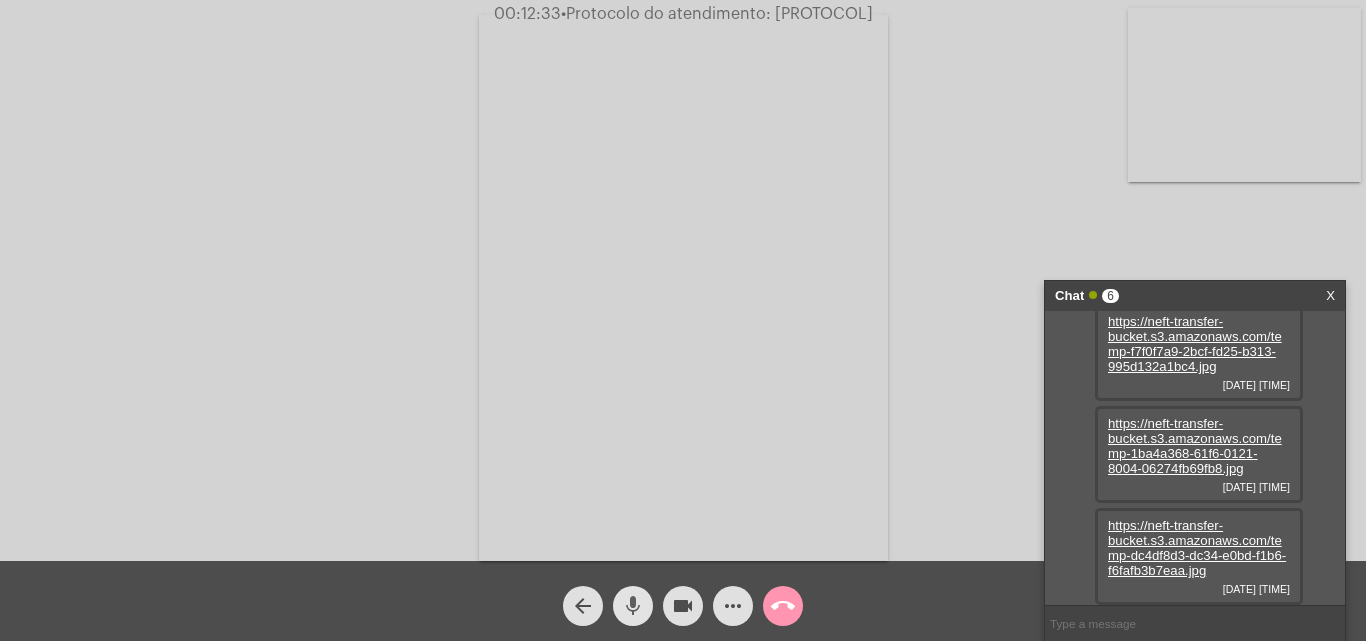 click on "mic" 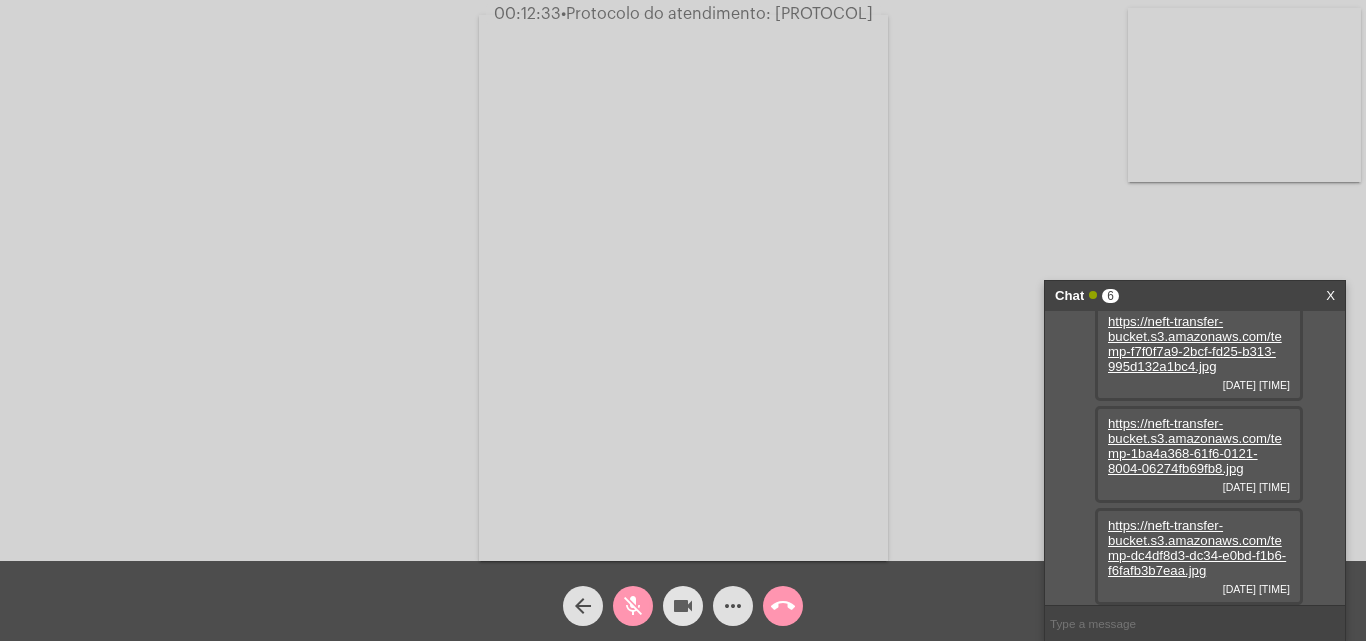 click on "videocam" 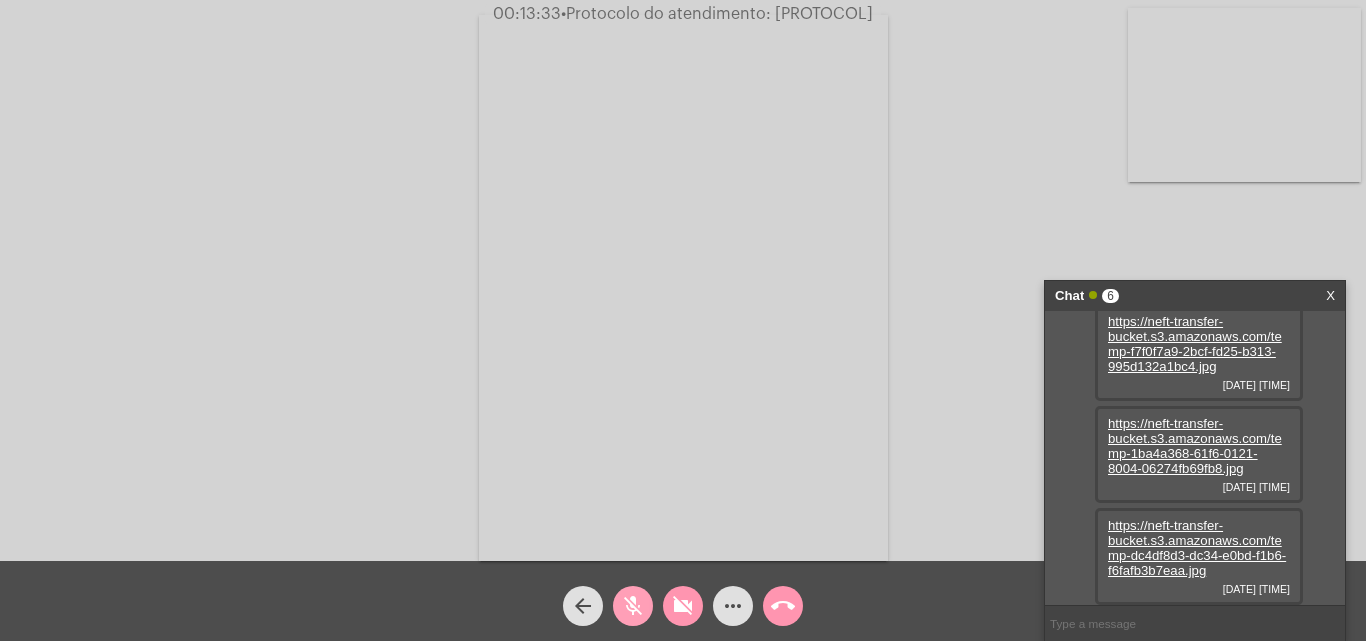 click on "mic_off" 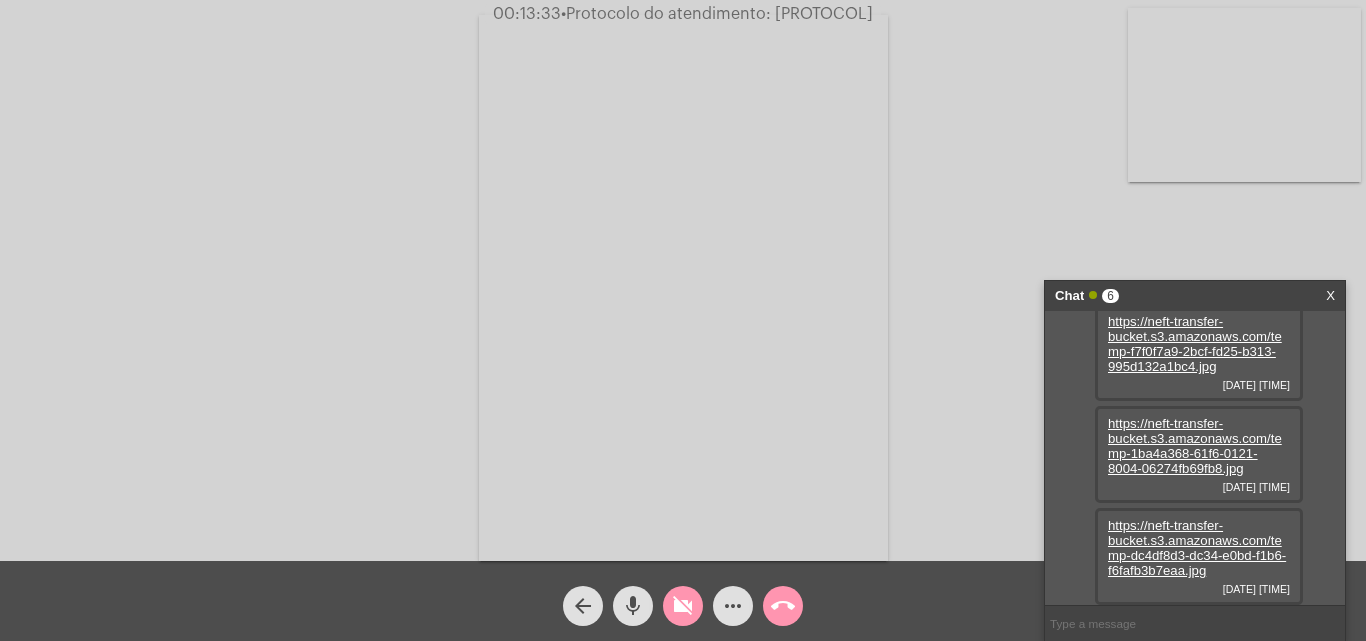 click on "videocam_off" 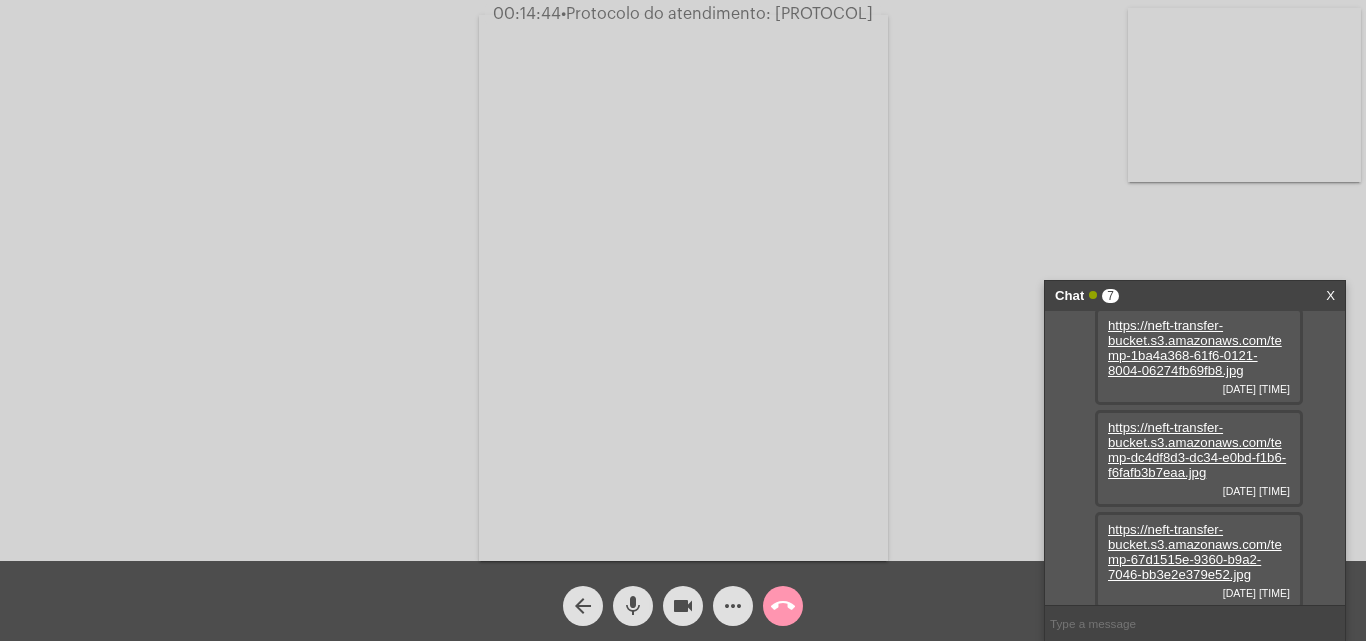 scroll, scrollTop: 425, scrollLeft: 0, axis: vertical 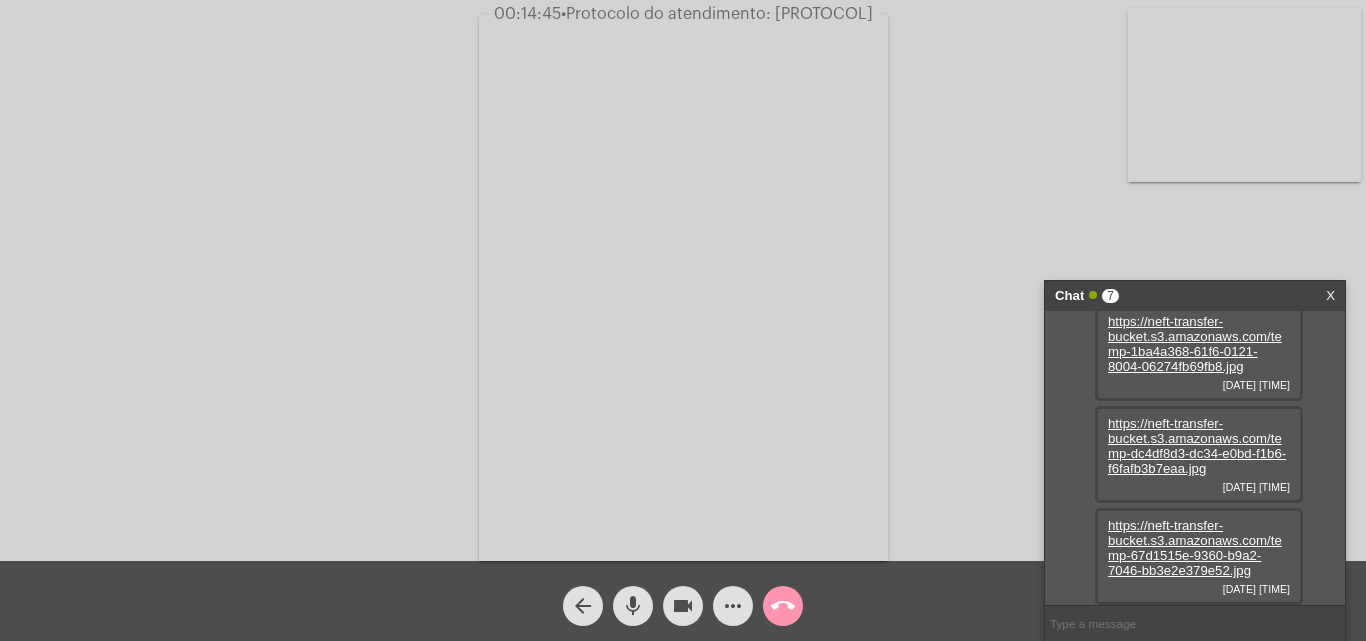 click on "https://neft-transfer-bucket.s3.amazonaws.com/temp-67d1515e-9360-b9a2-7046-bb3e2e379e52.jpg" at bounding box center (1195, 548) 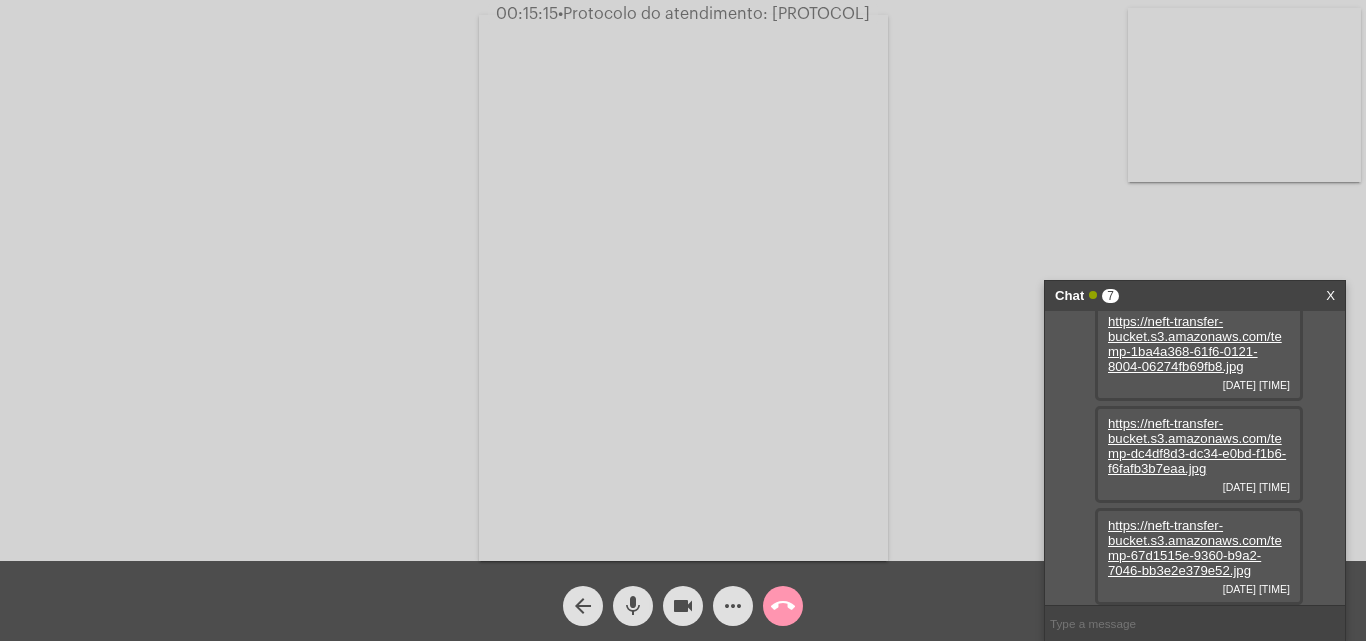 click at bounding box center [1195, 623] 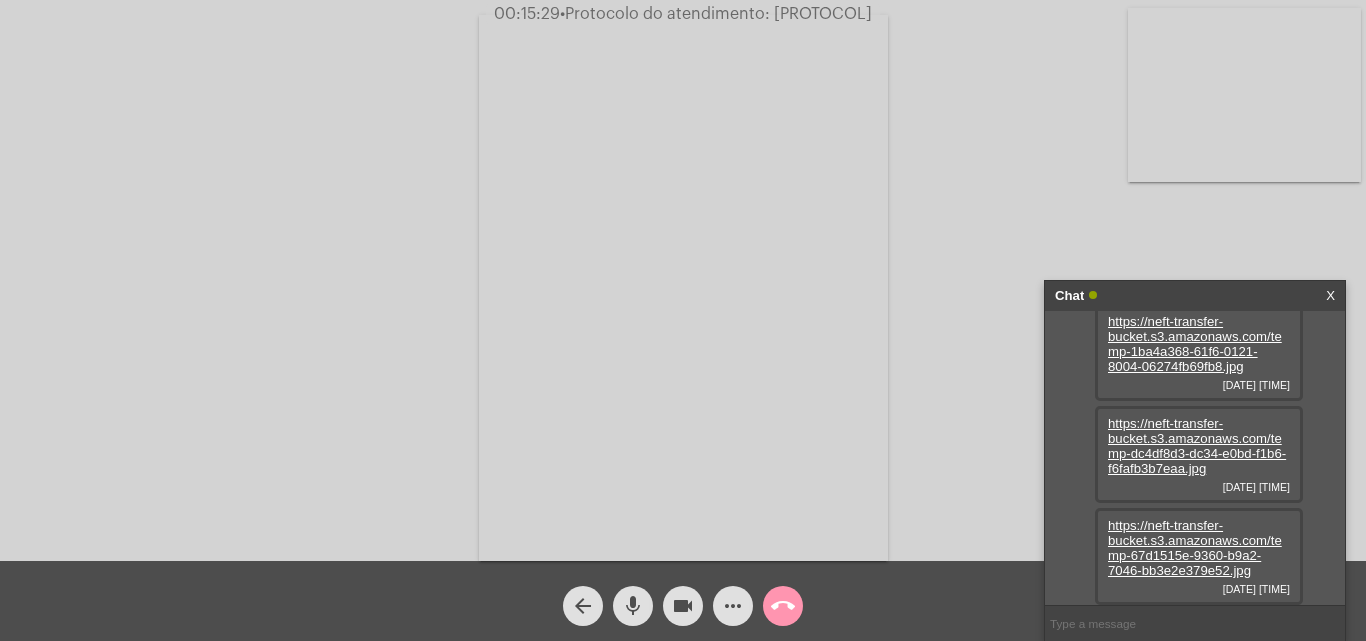 click at bounding box center (1195, 623) 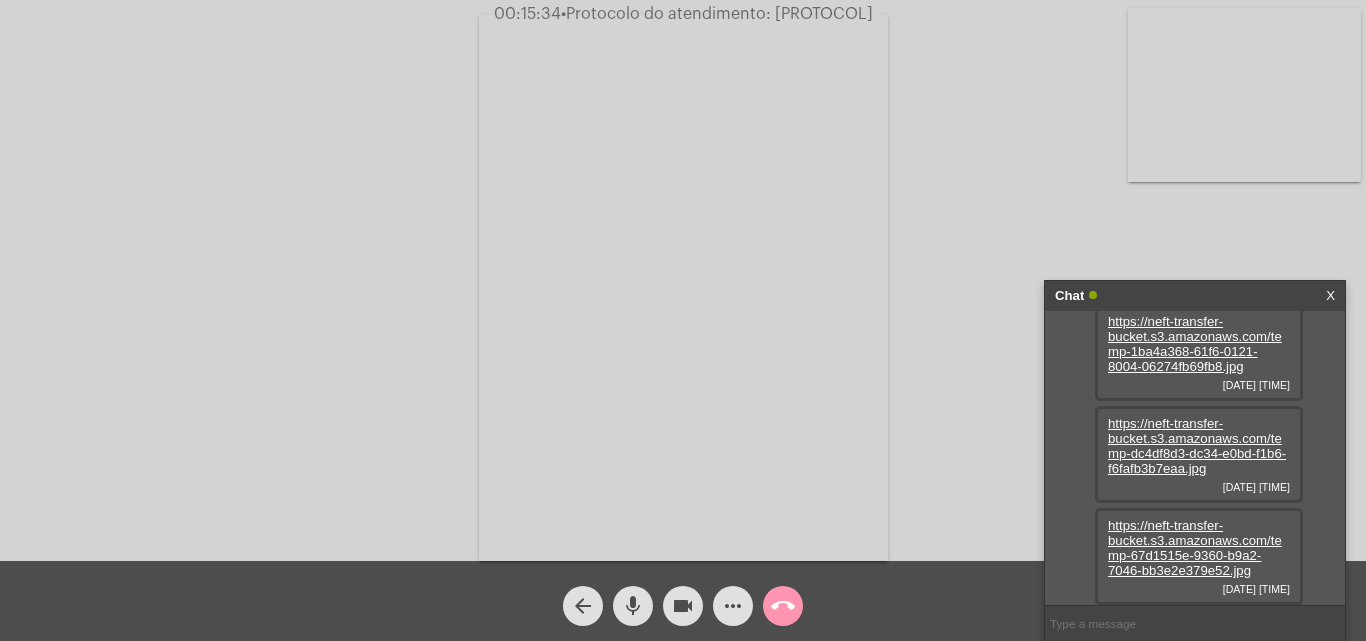 click at bounding box center [1195, 623] 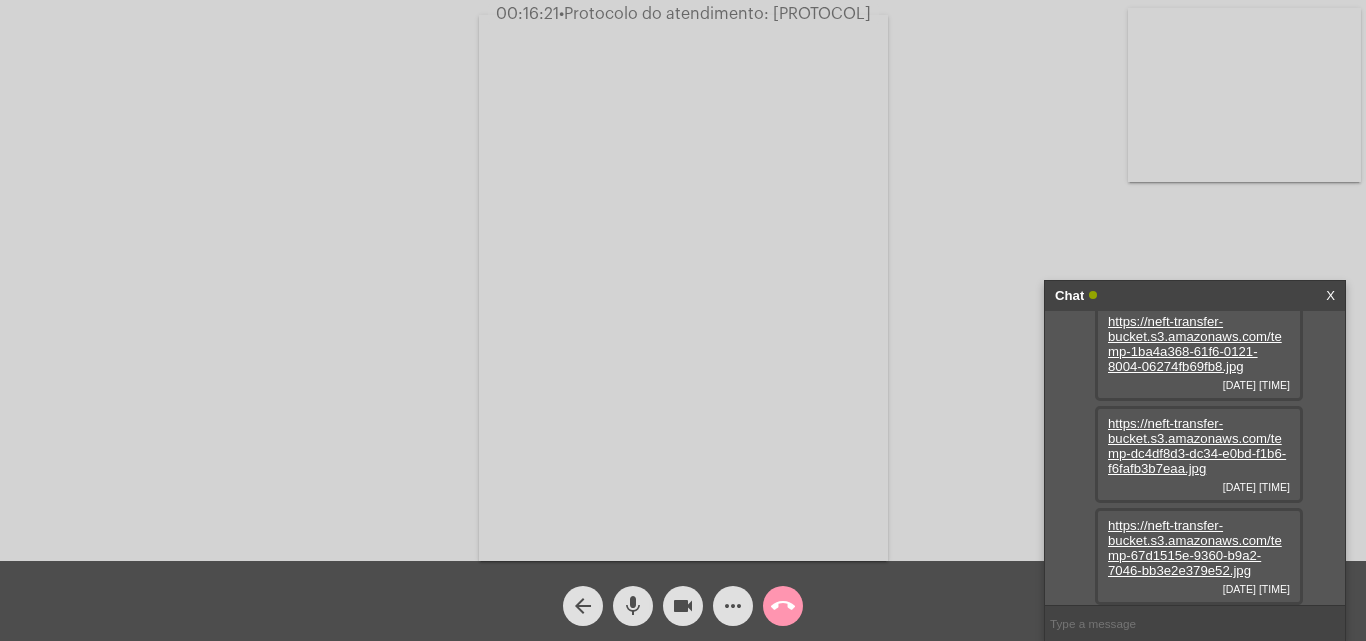 click at bounding box center (1195, 623) 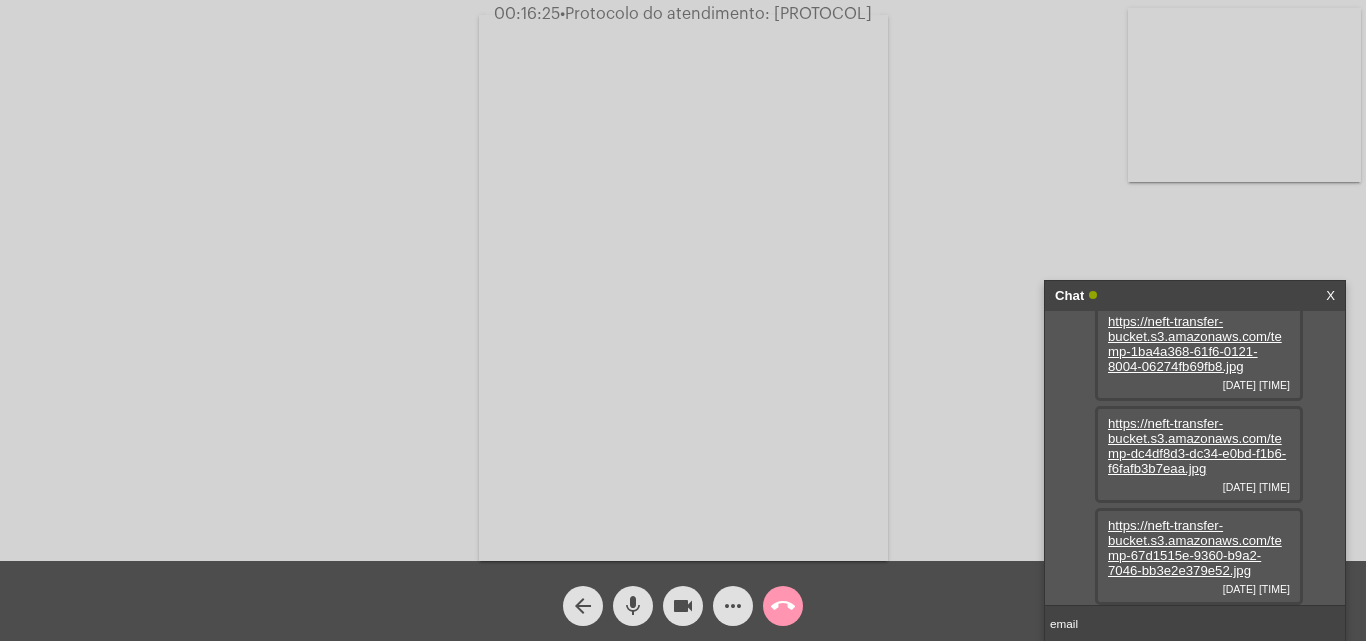 type on "email" 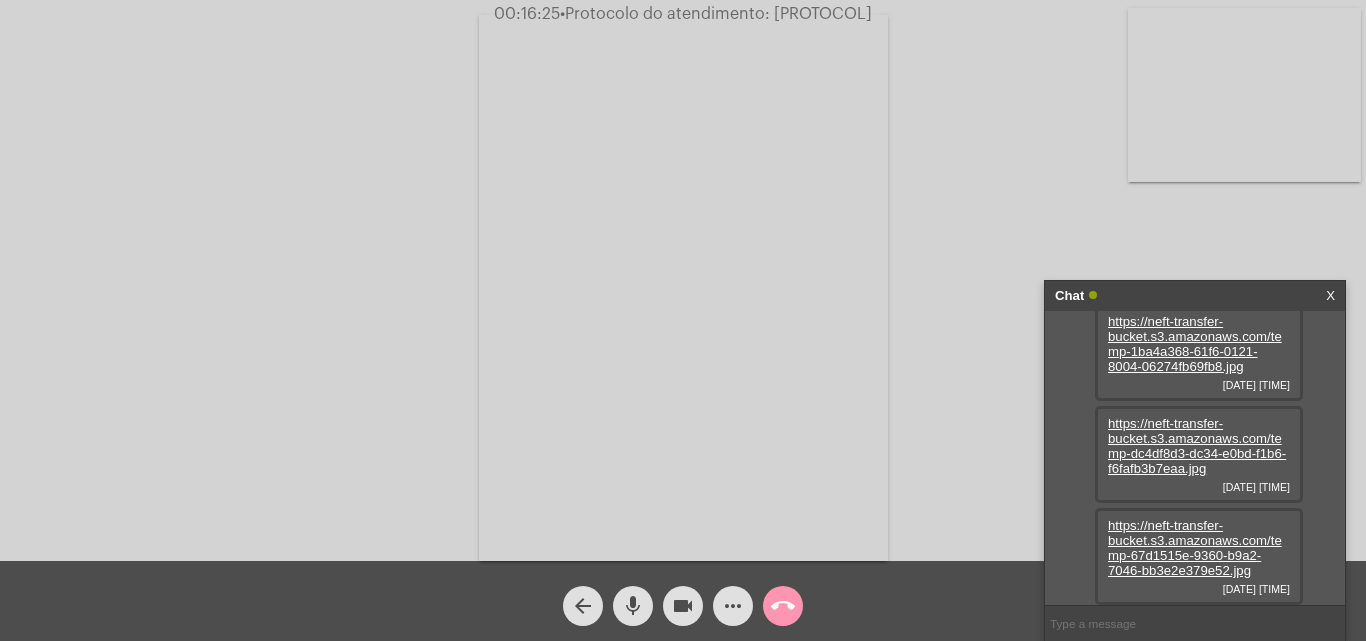 scroll, scrollTop: 482, scrollLeft: 0, axis: vertical 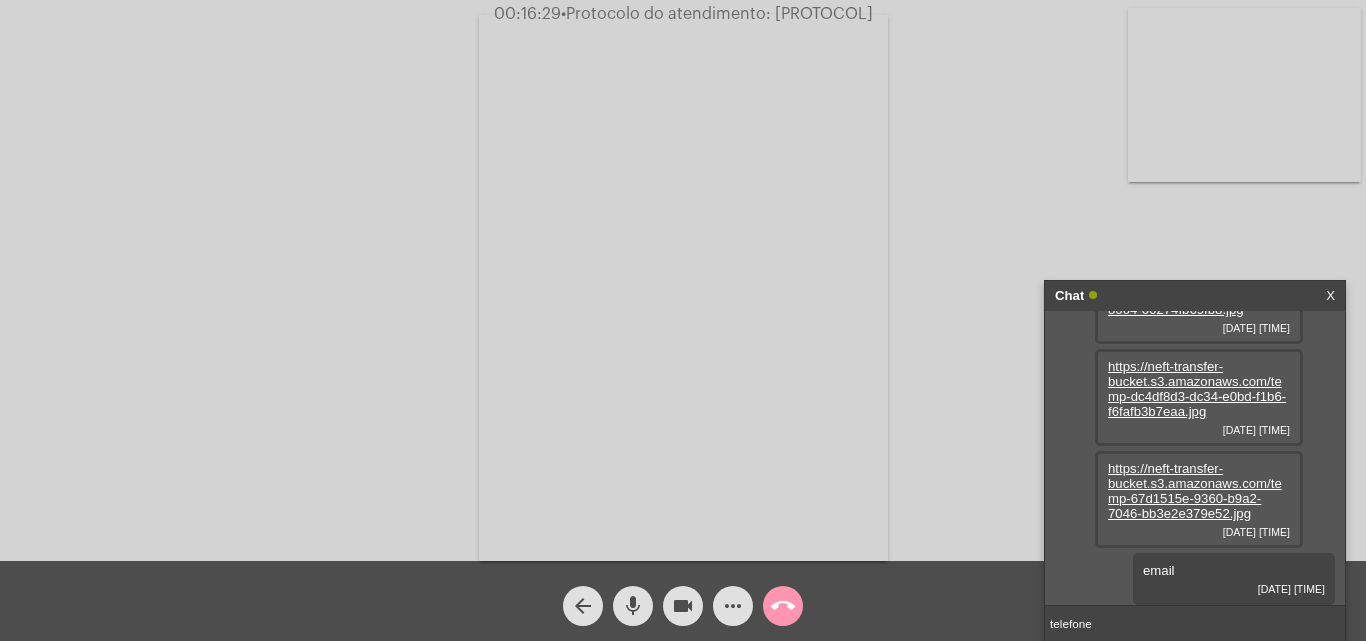 type on "telefone" 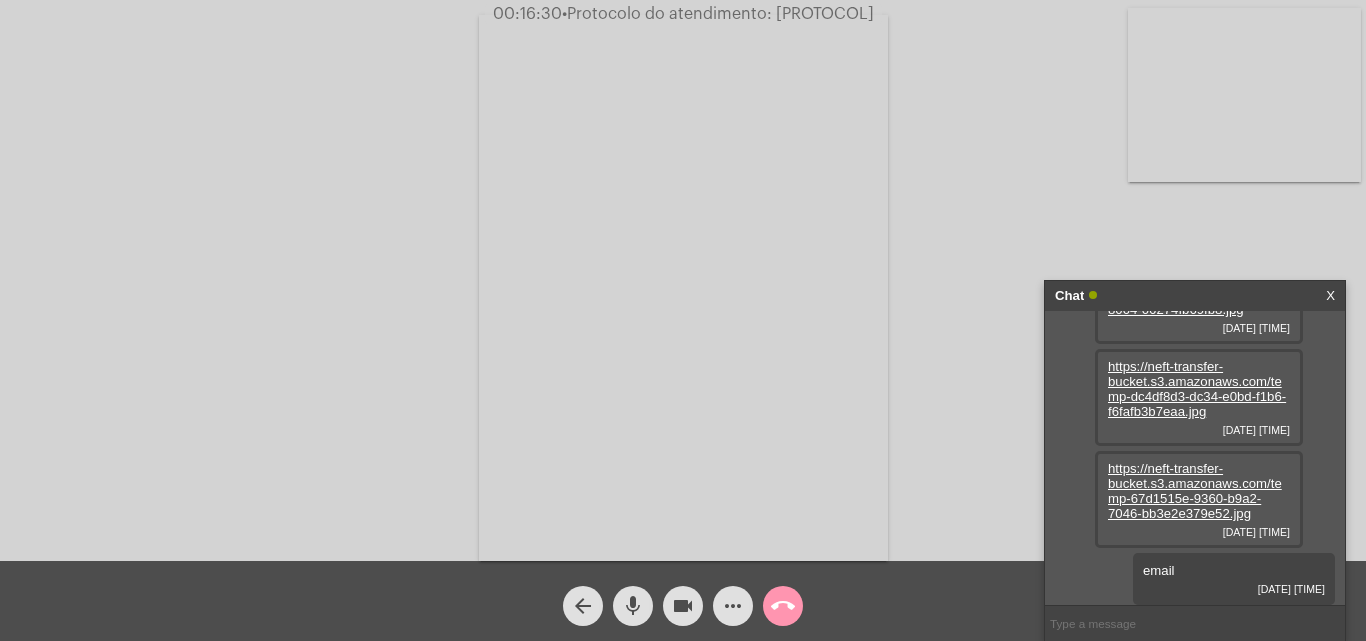 scroll, scrollTop: 539, scrollLeft: 0, axis: vertical 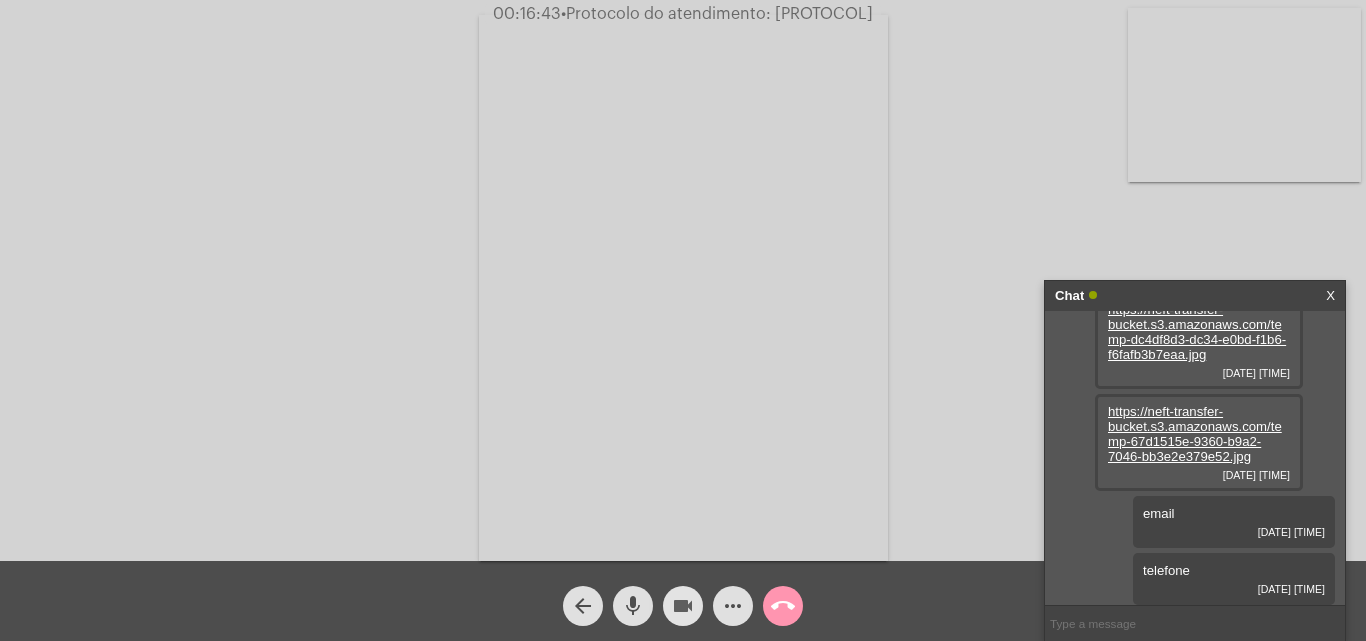 click on "videocam" 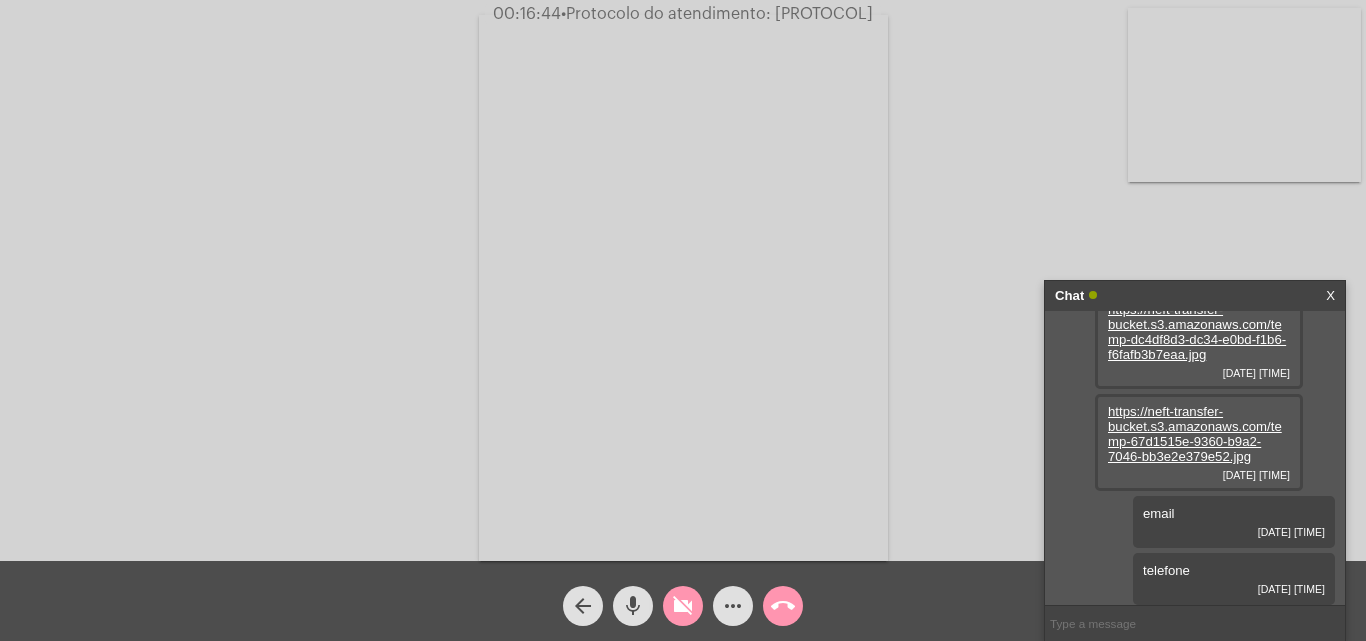 click on "videocam_off" 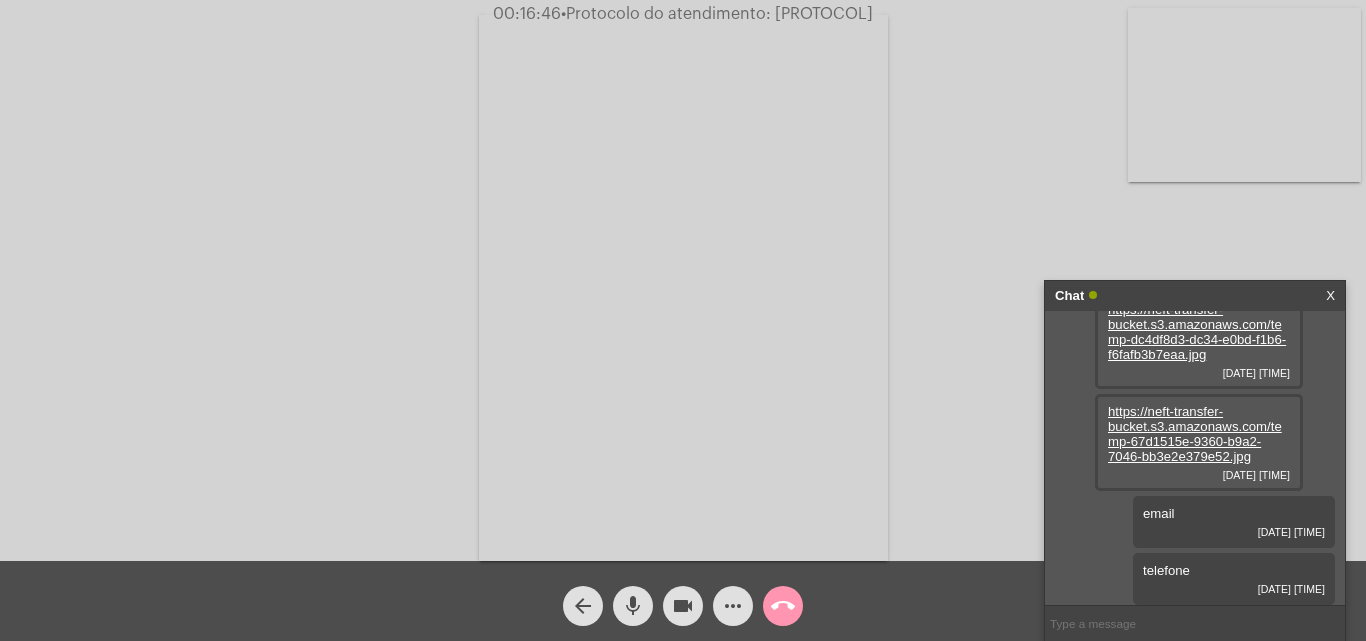 click on "mic" 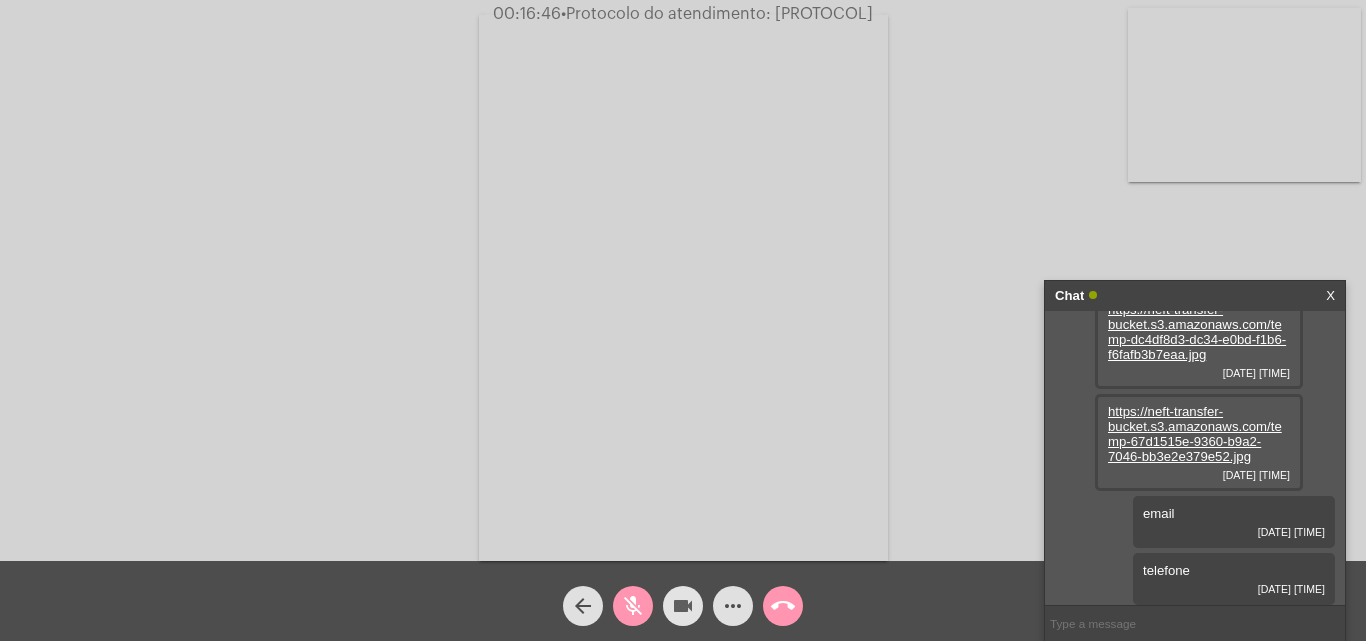 click on "videocam" 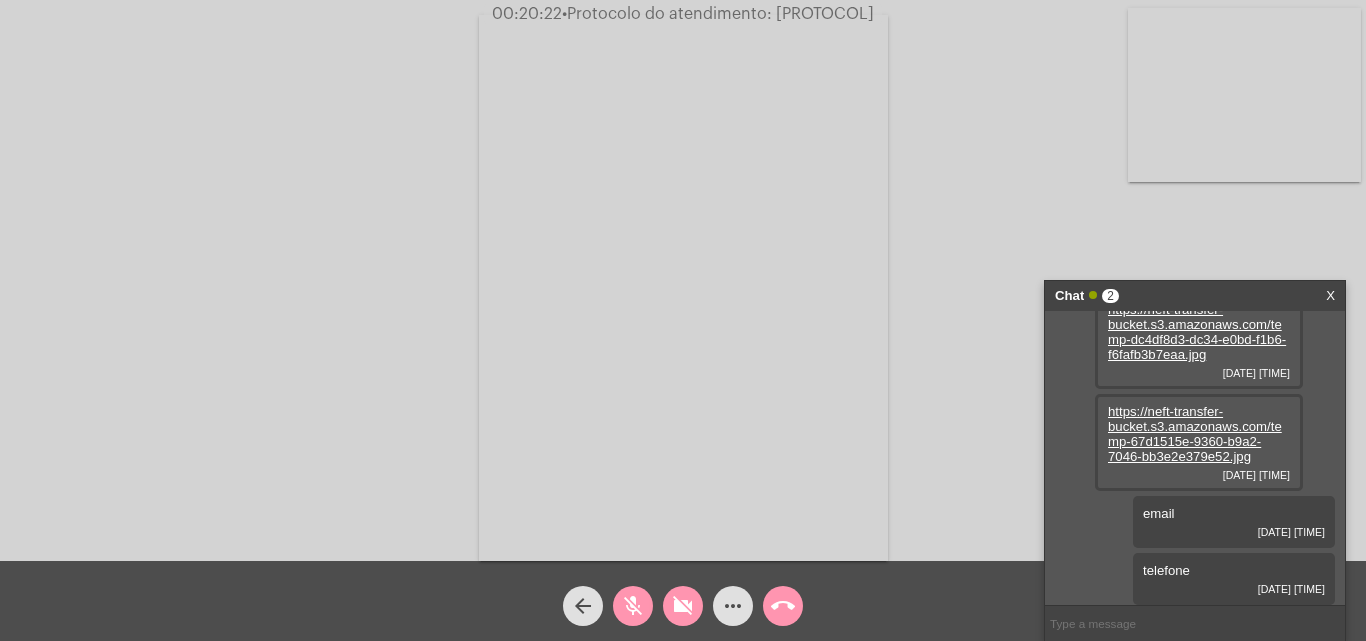scroll, scrollTop: 596, scrollLeft: 0, axis: vertical 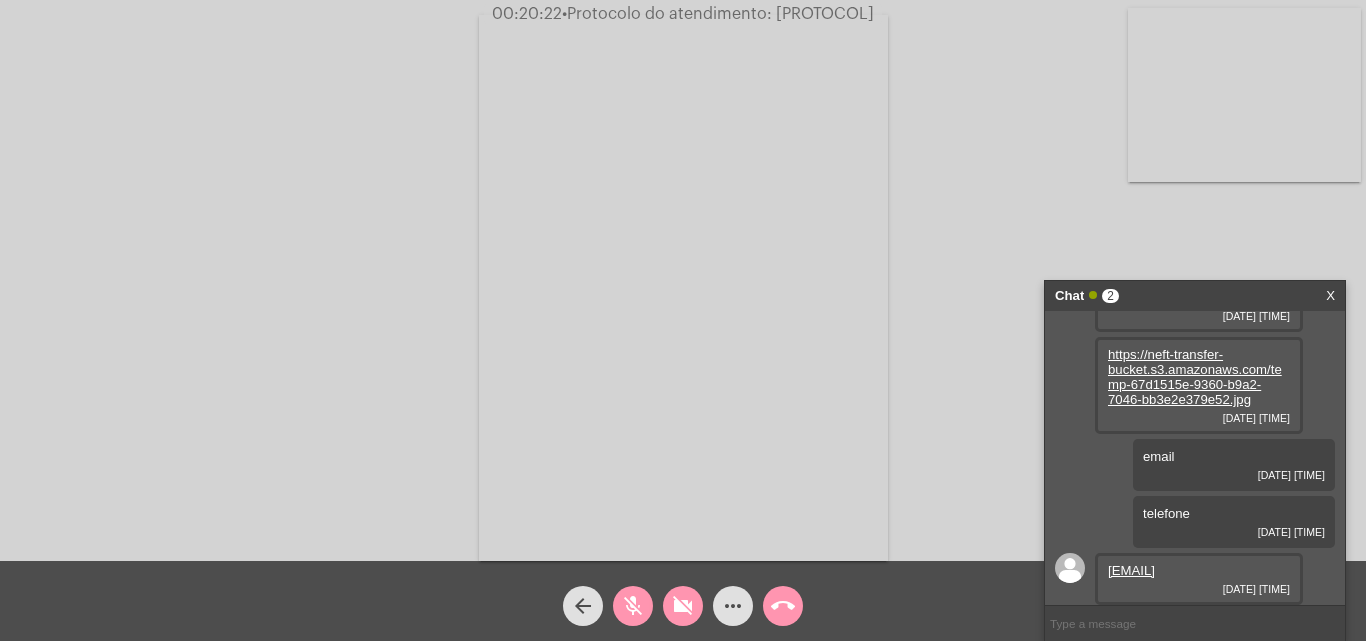 click on "mic_off" 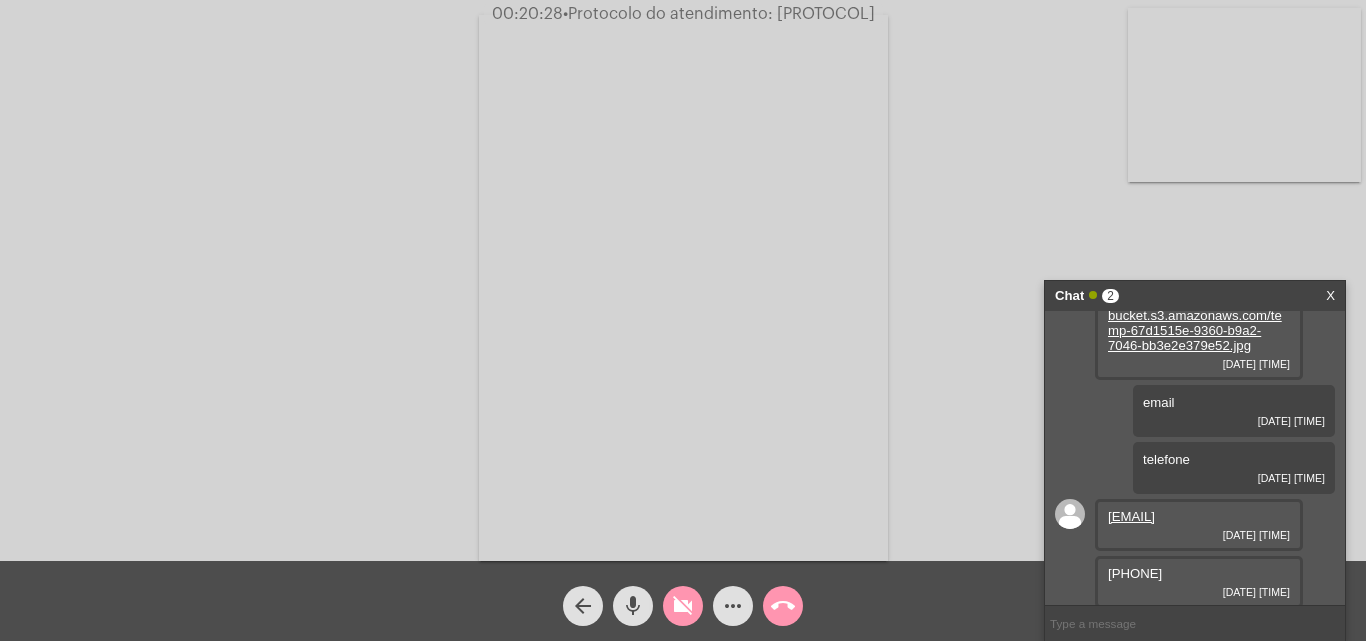 scroll, scrollTop: 653, scrollLeft: 0, axis: vertical 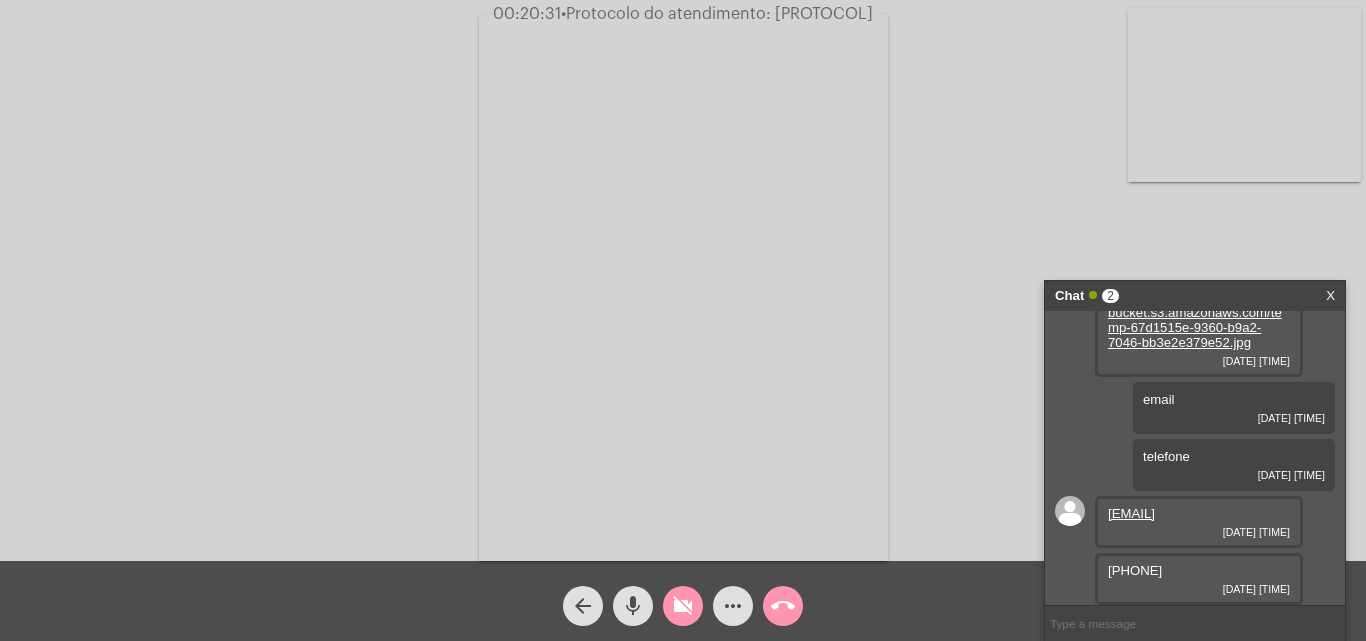click on "videocam_off" 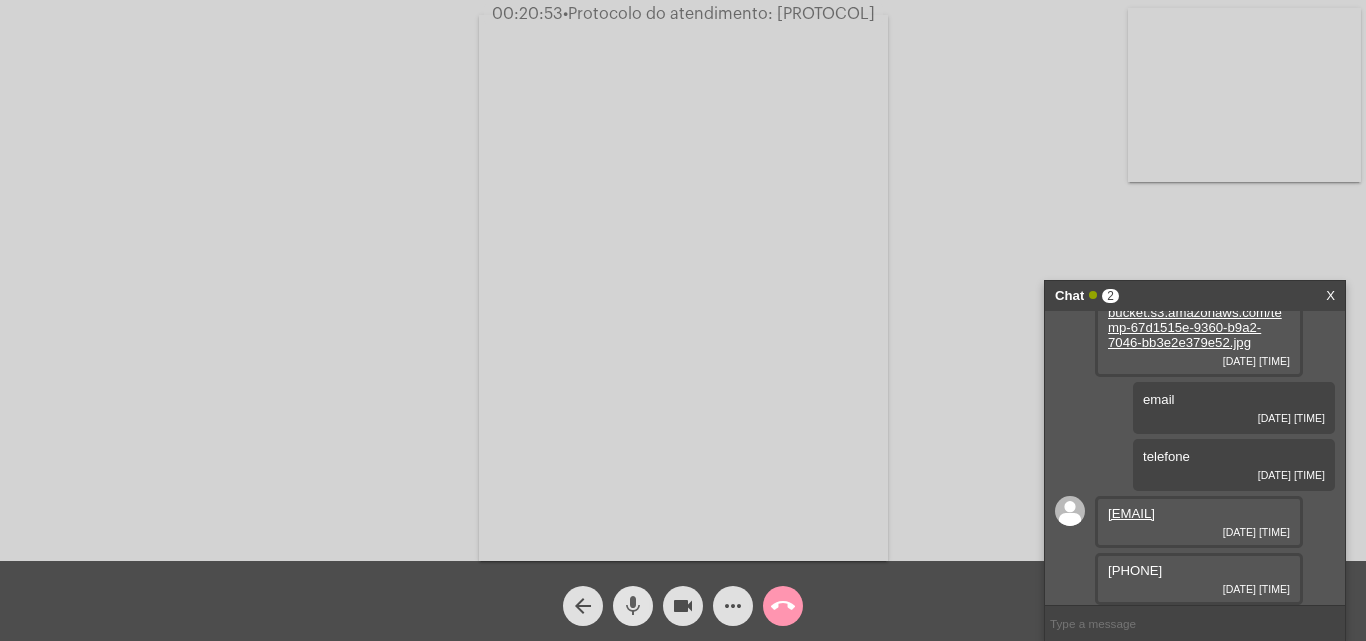 click on "mic" 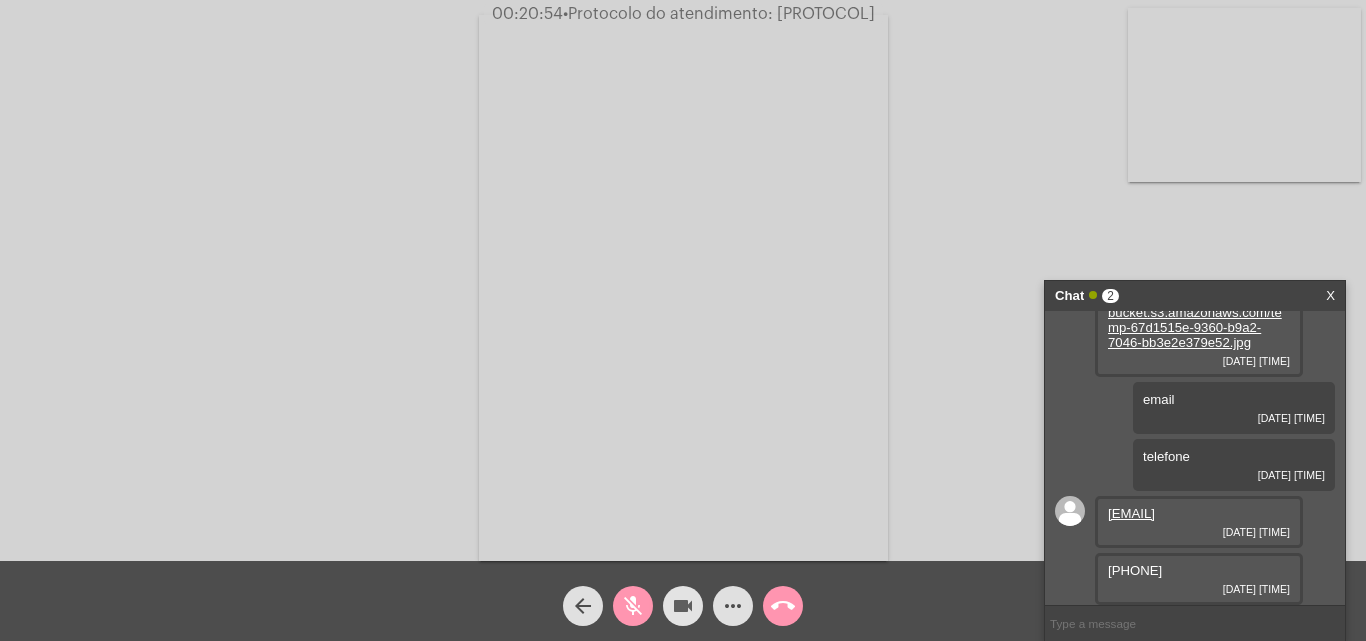 drag, startPoint x: 684, startPoint y: 607, endPoint x: 621, endPoint y: 489, distance: 133.76472 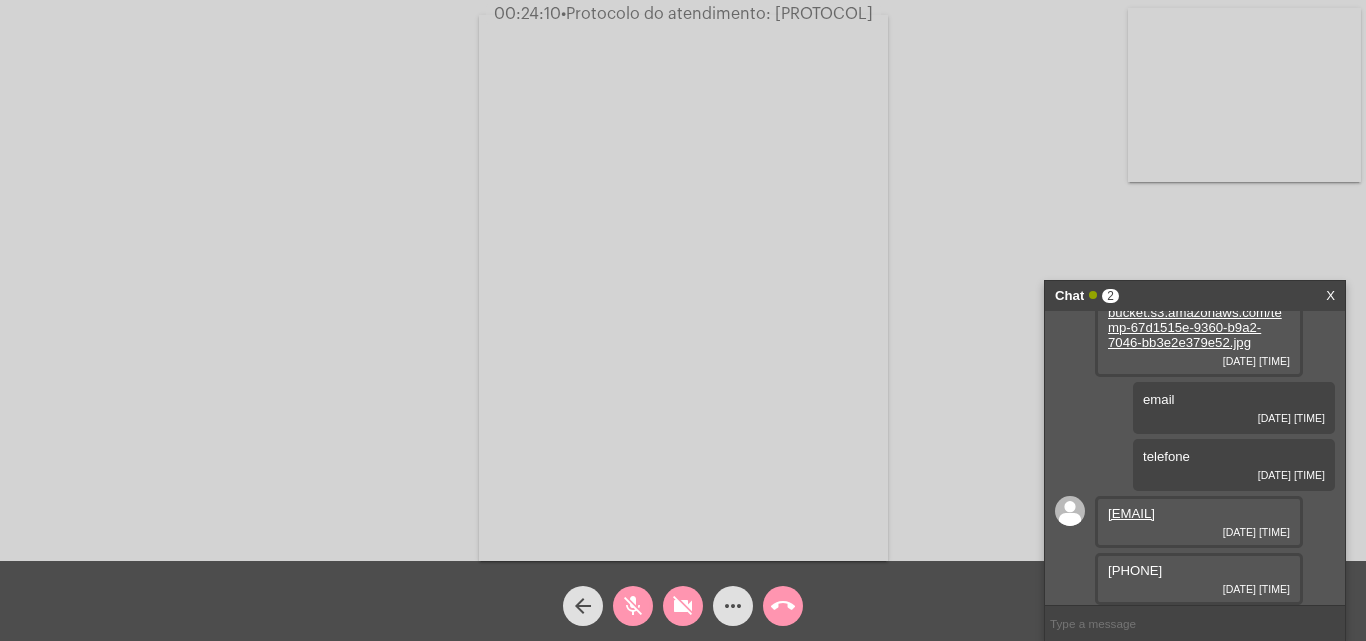 click on "mic_off" 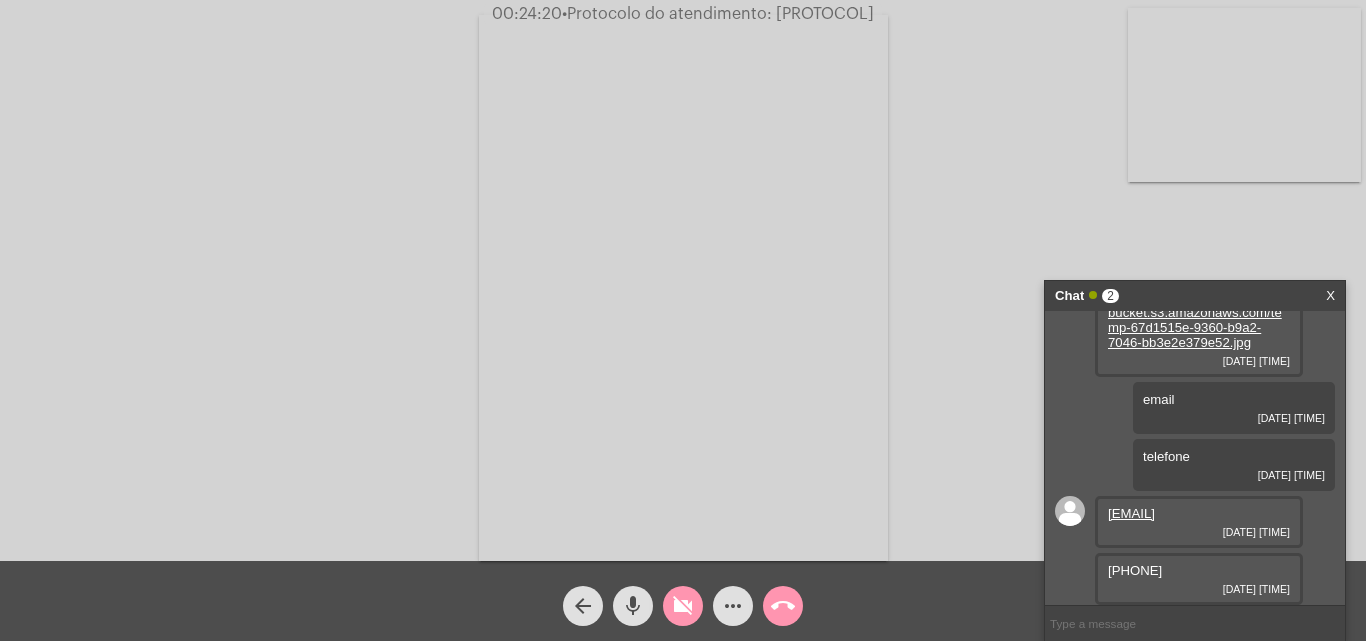 drag, startPoint x: 1132, startPoint y: 570, endPoint x: 1202, endPoint y: 569, distance: 70.00714 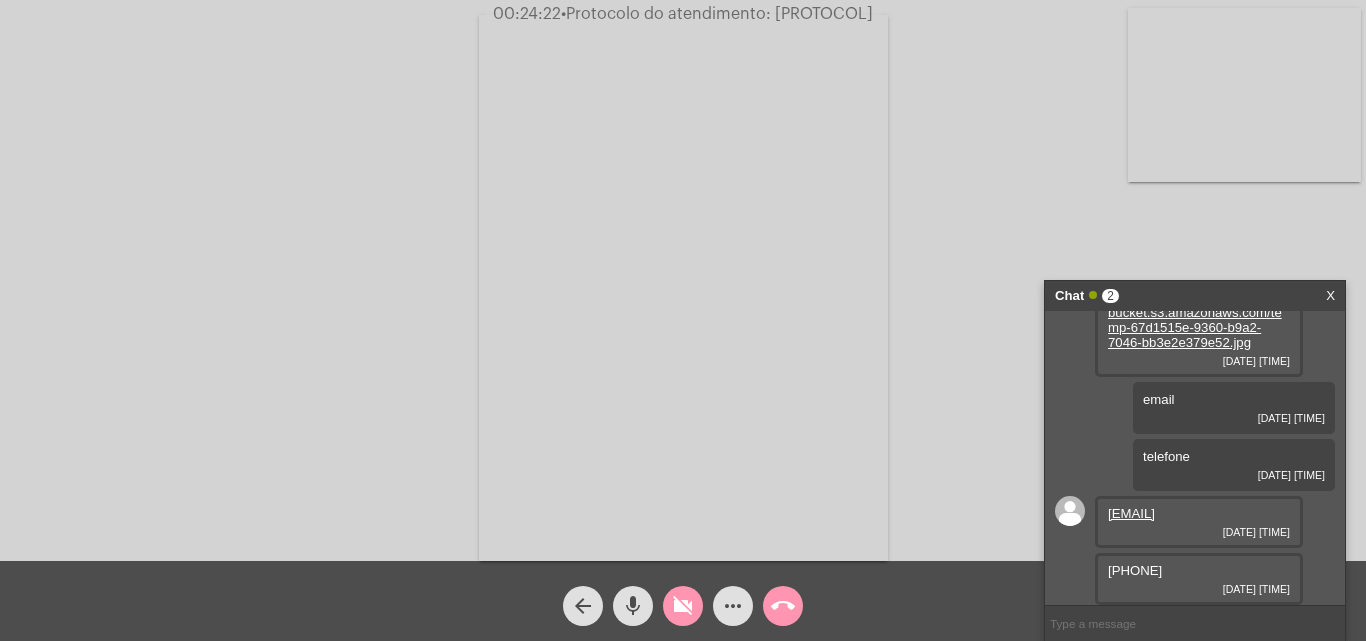 drag, startPoint x: 1192, startPoint y: 568, endPoint x: 1098, endPoint y: 573, distance: 94.13288 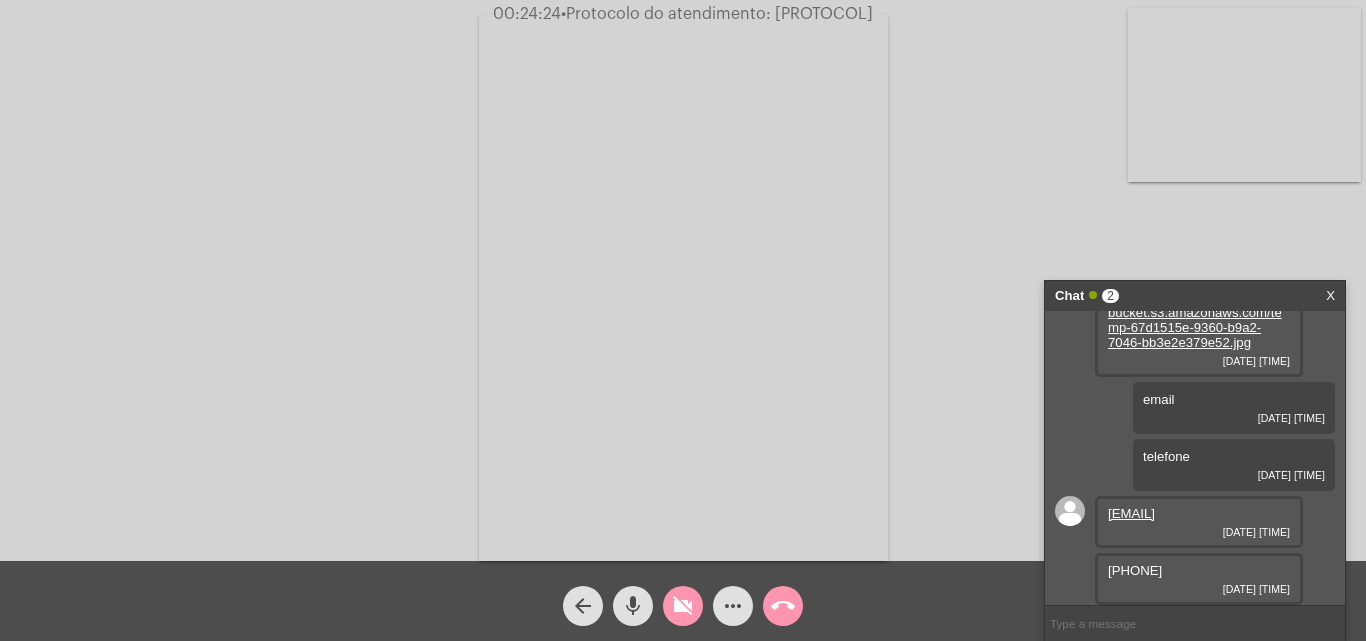 copy on "51 991340485" 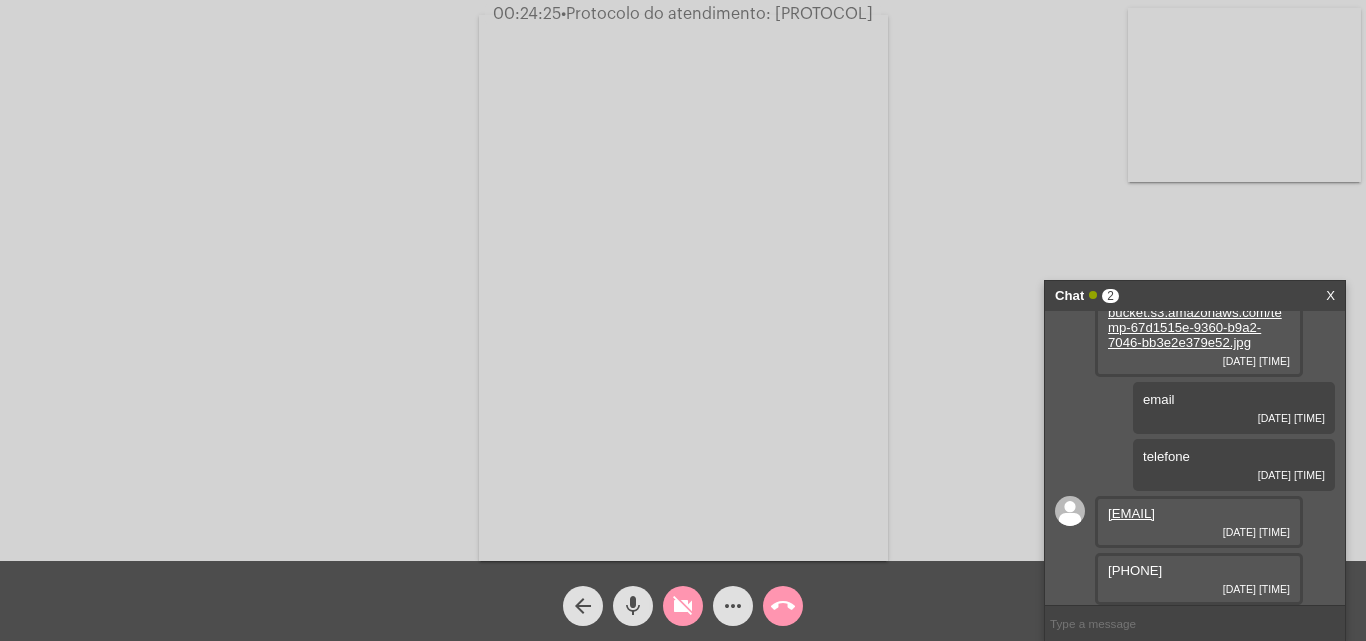 click on "mic" 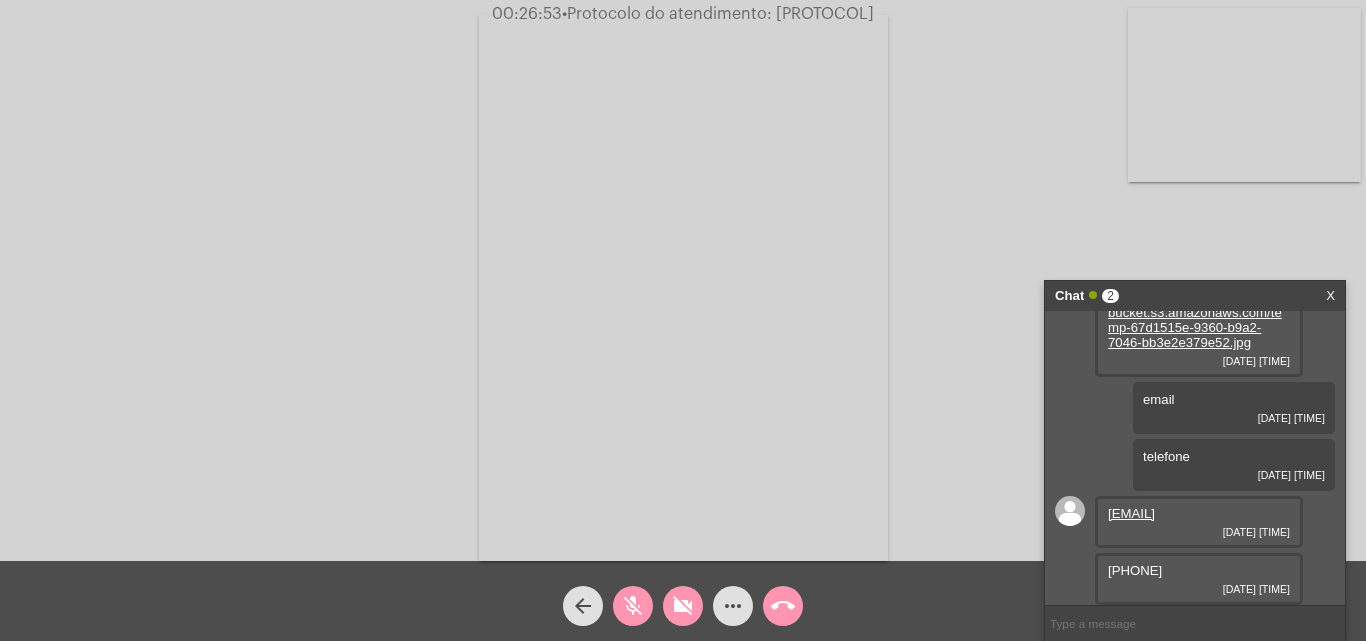 click on "mic_off" 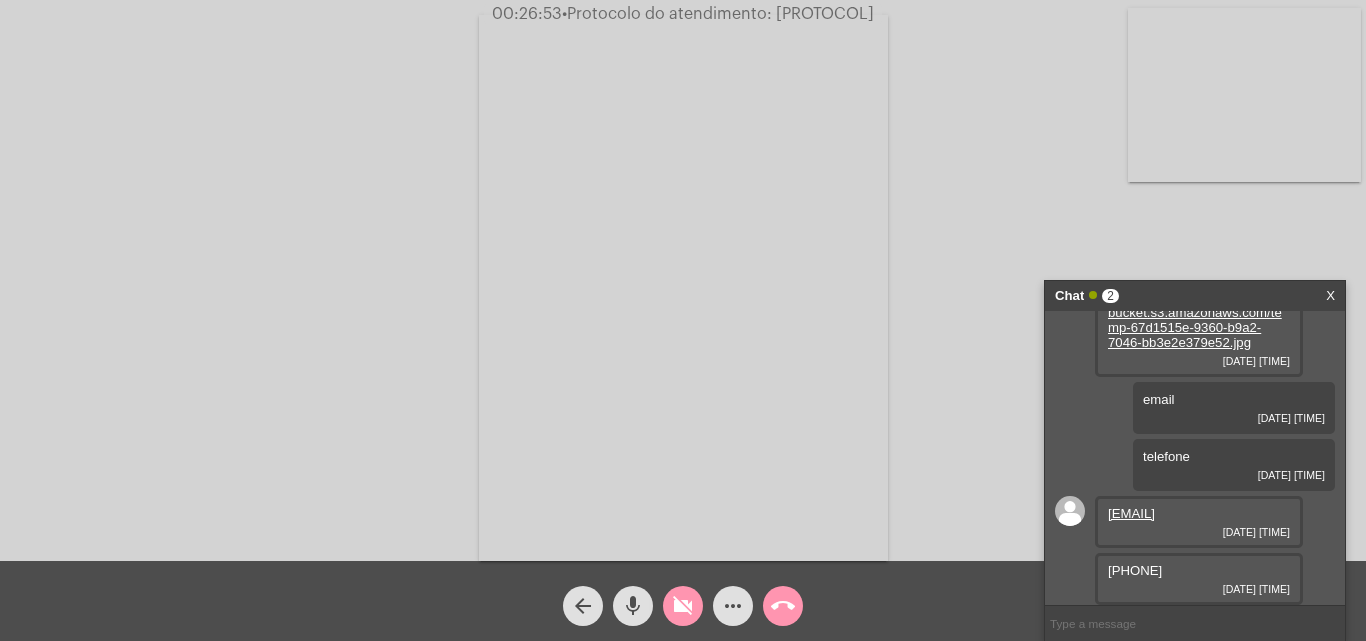 click on "videocam_off" 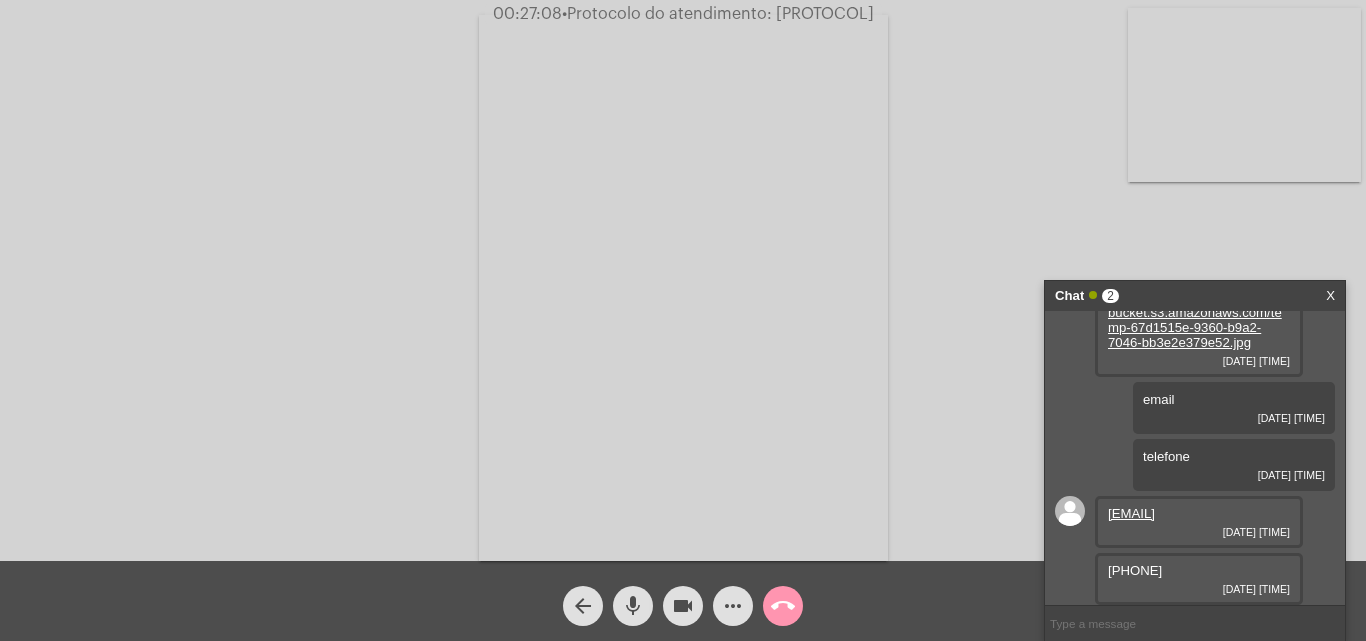 click on "mic" 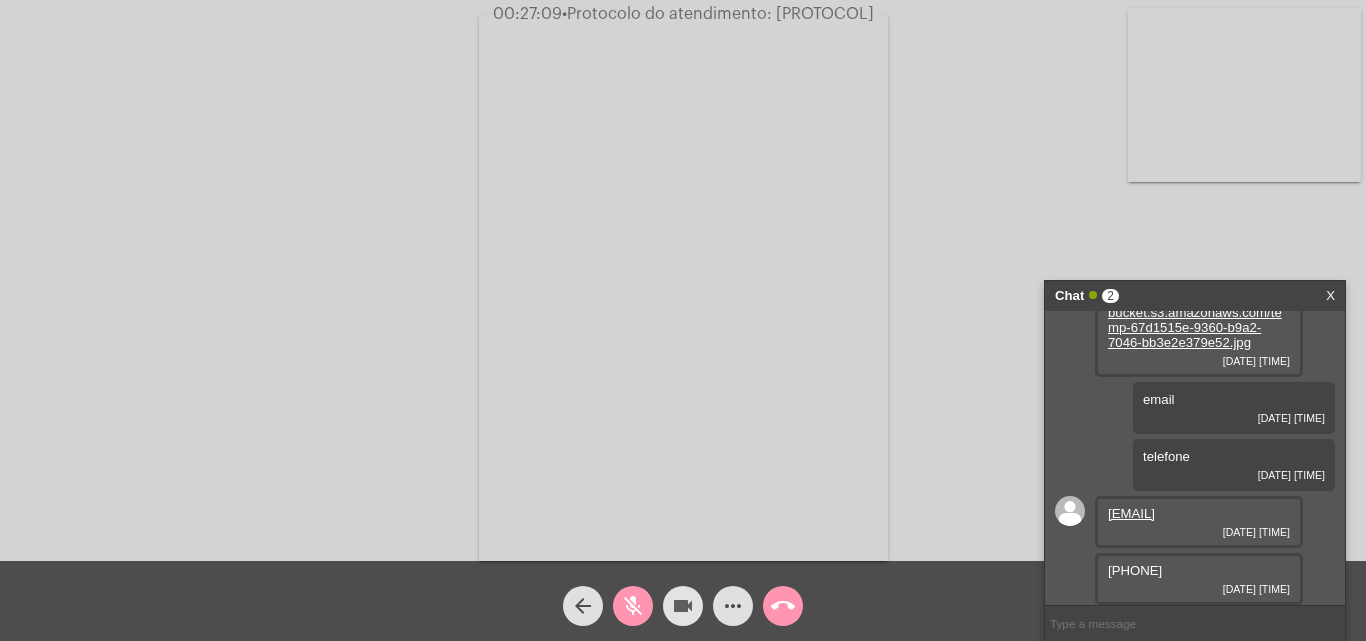 click on "videocam" 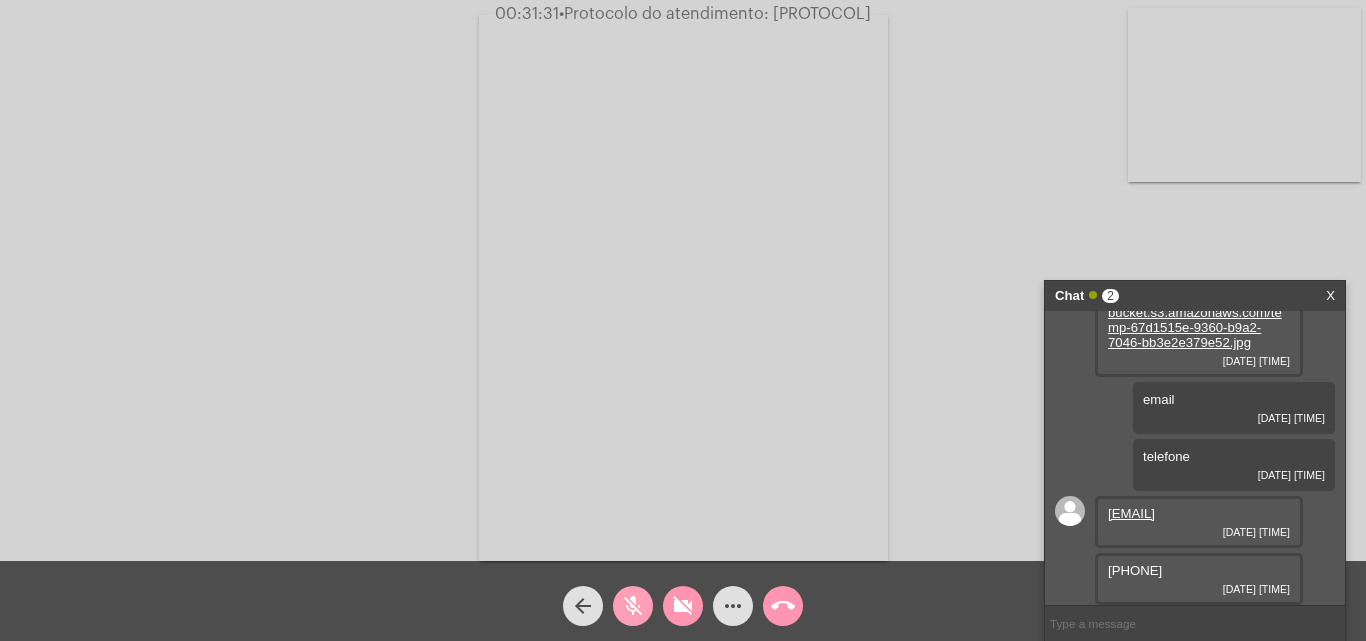 click on "mic_off" 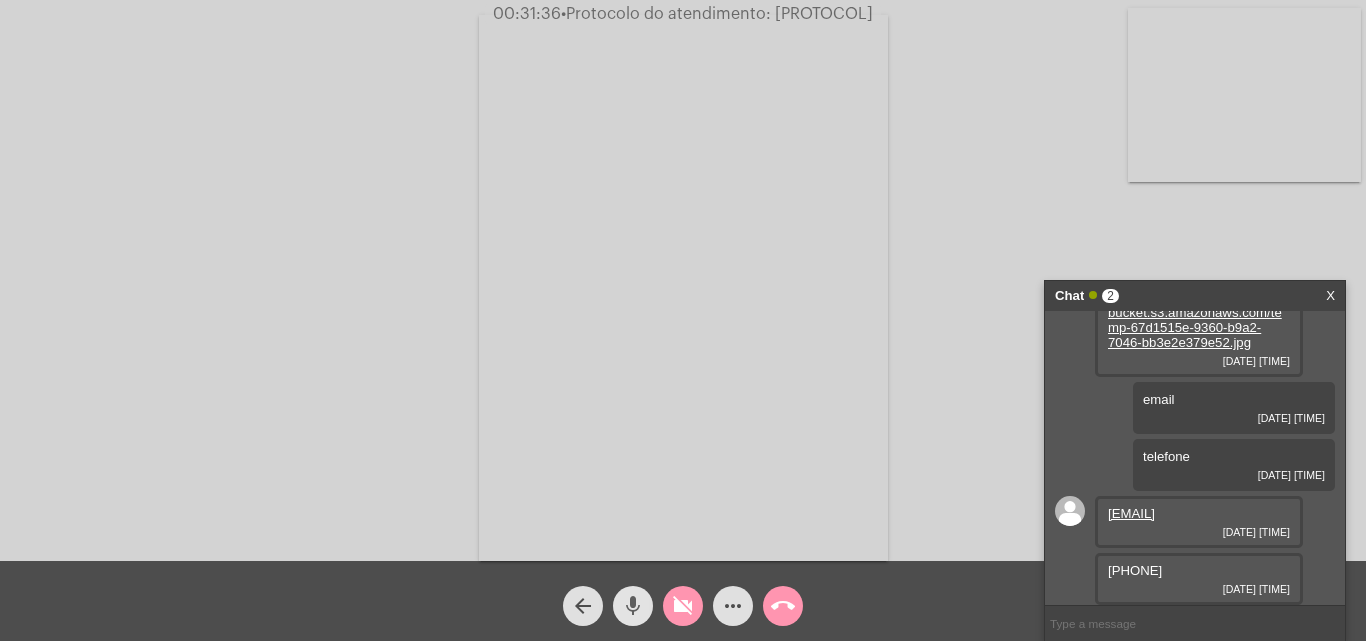 click on "mic" 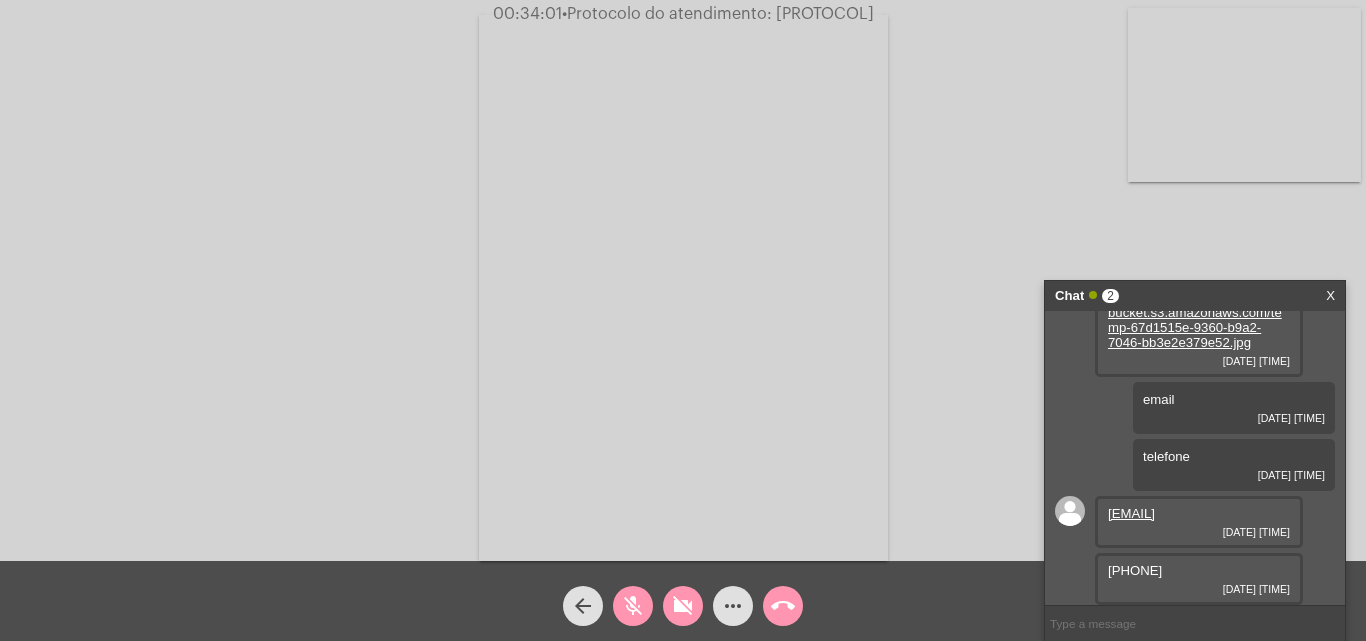 click on "mic_off" 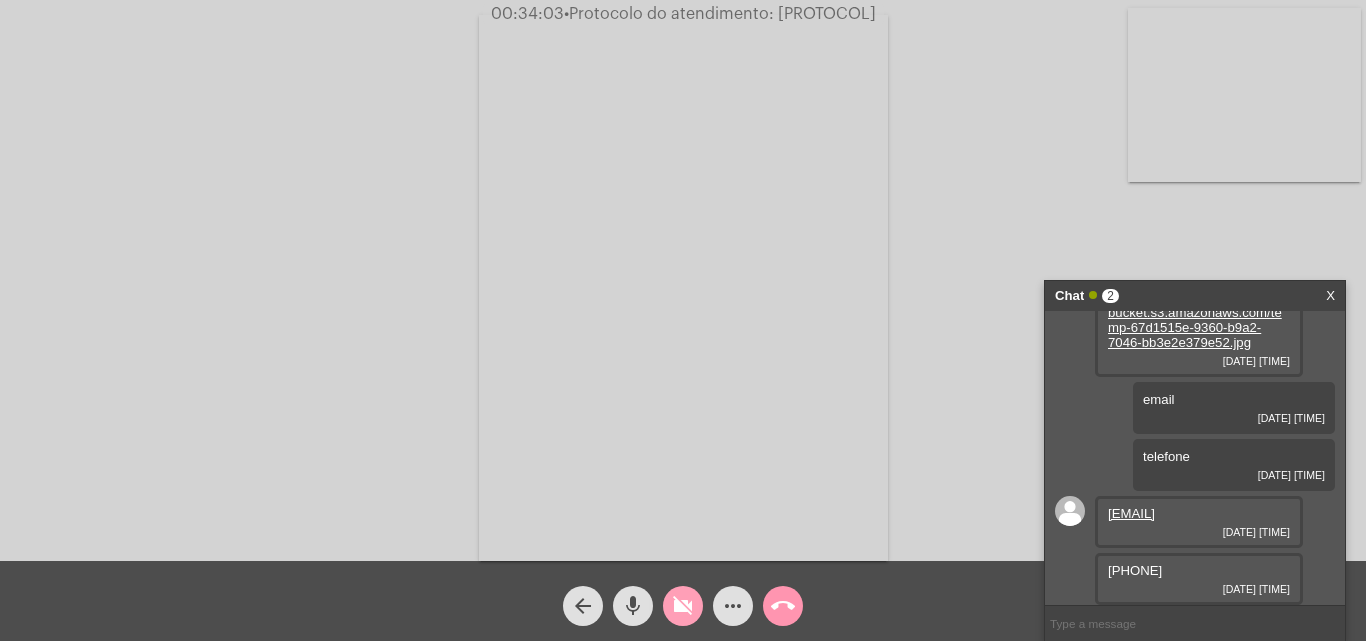 click on "videocam_off" 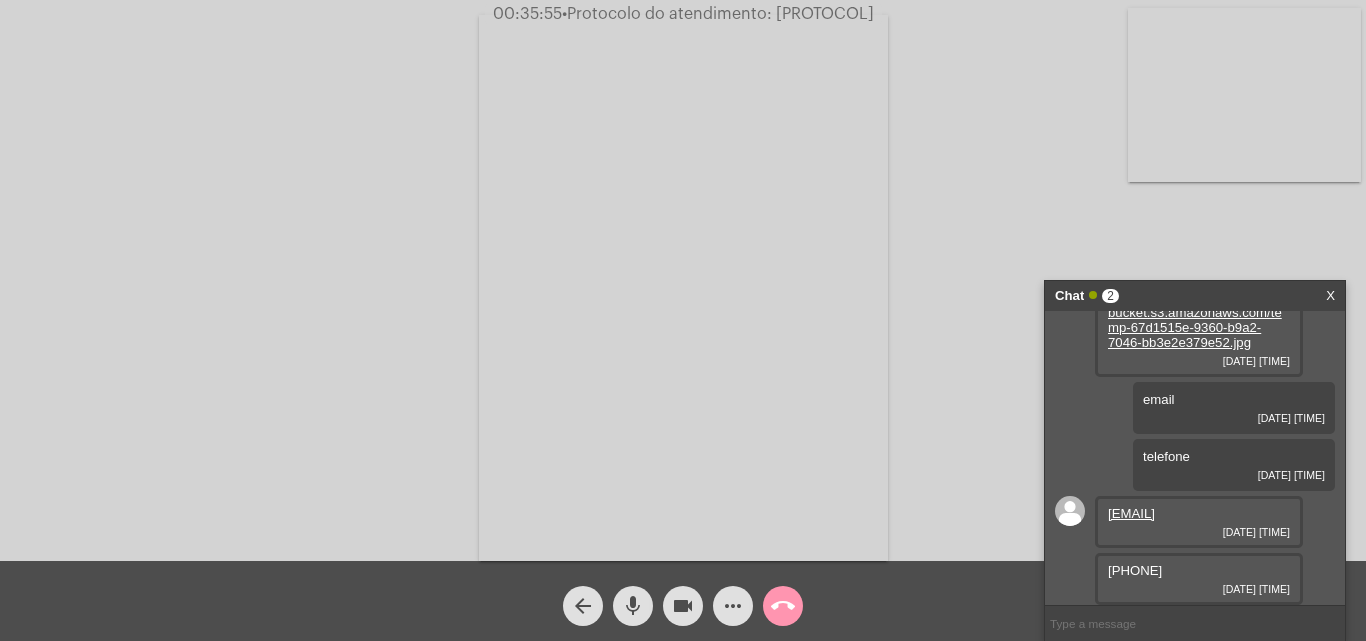 click on "mic" 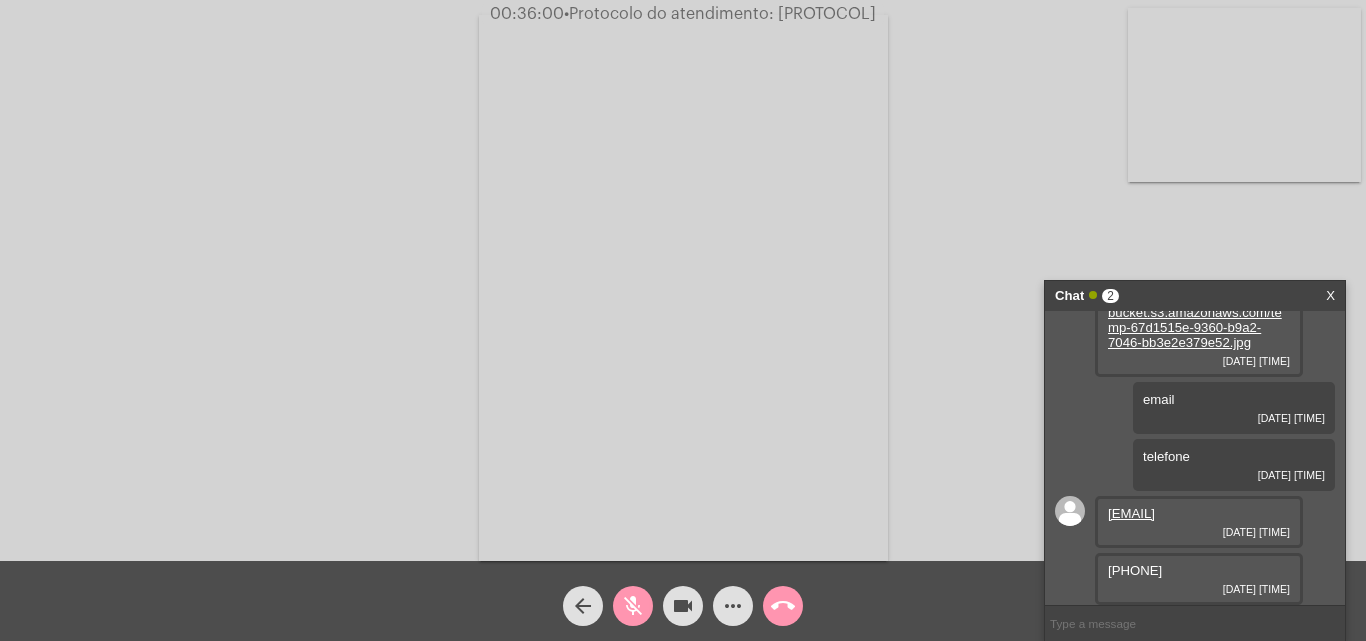 click on "mic_off" 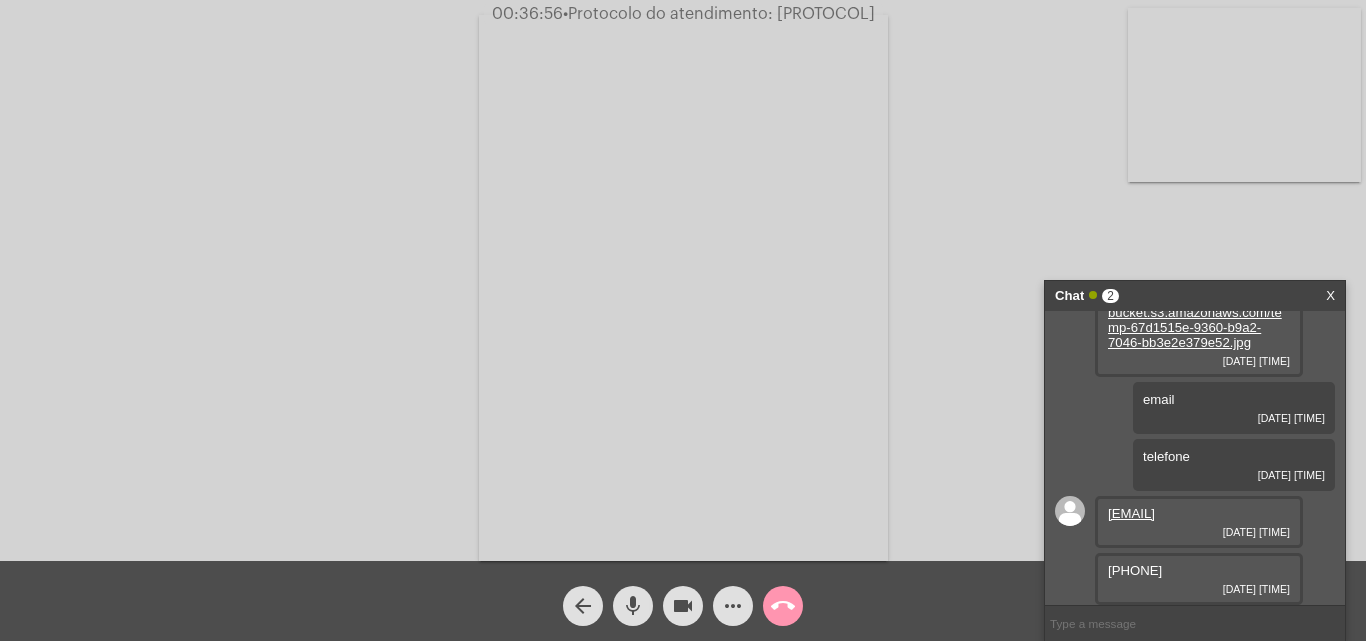 click on "videocam" 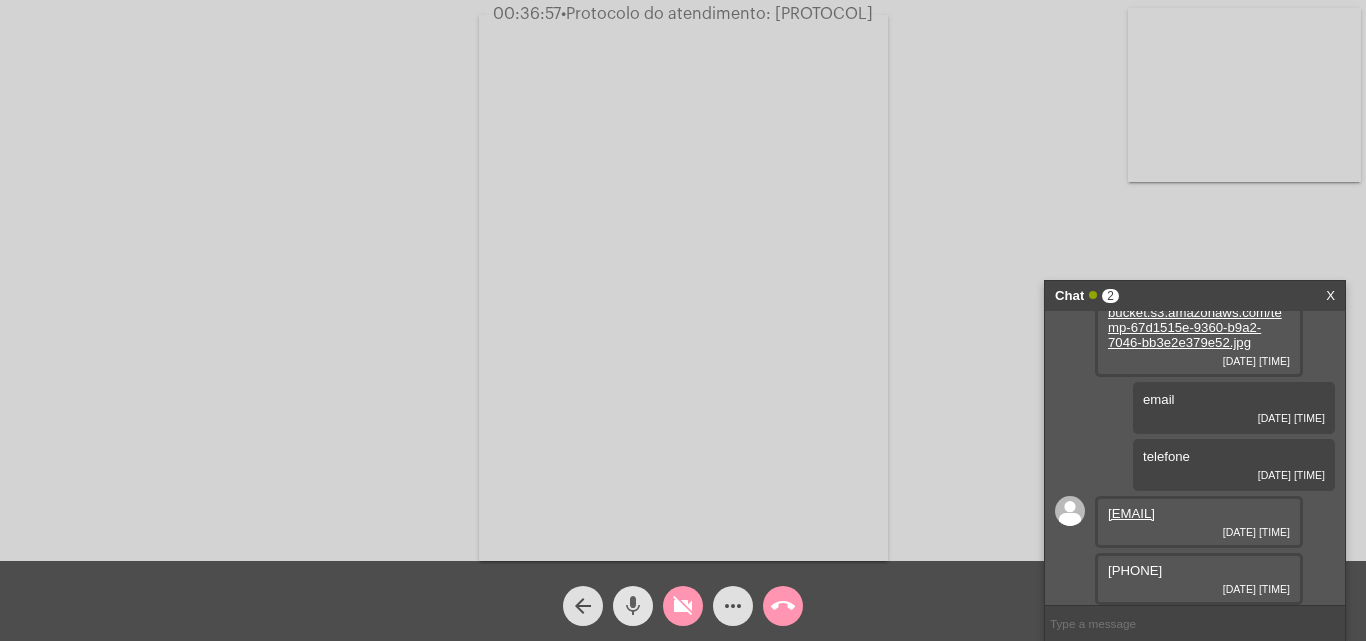 click on "mic" 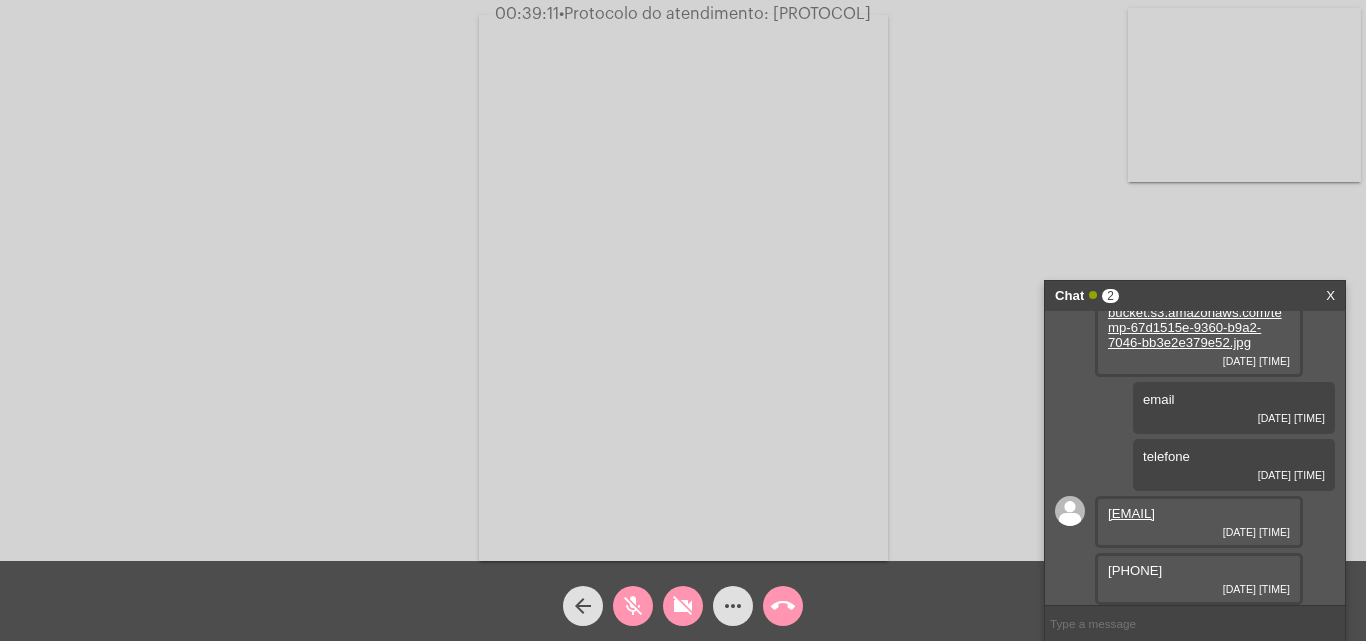 click on "videocam_off" 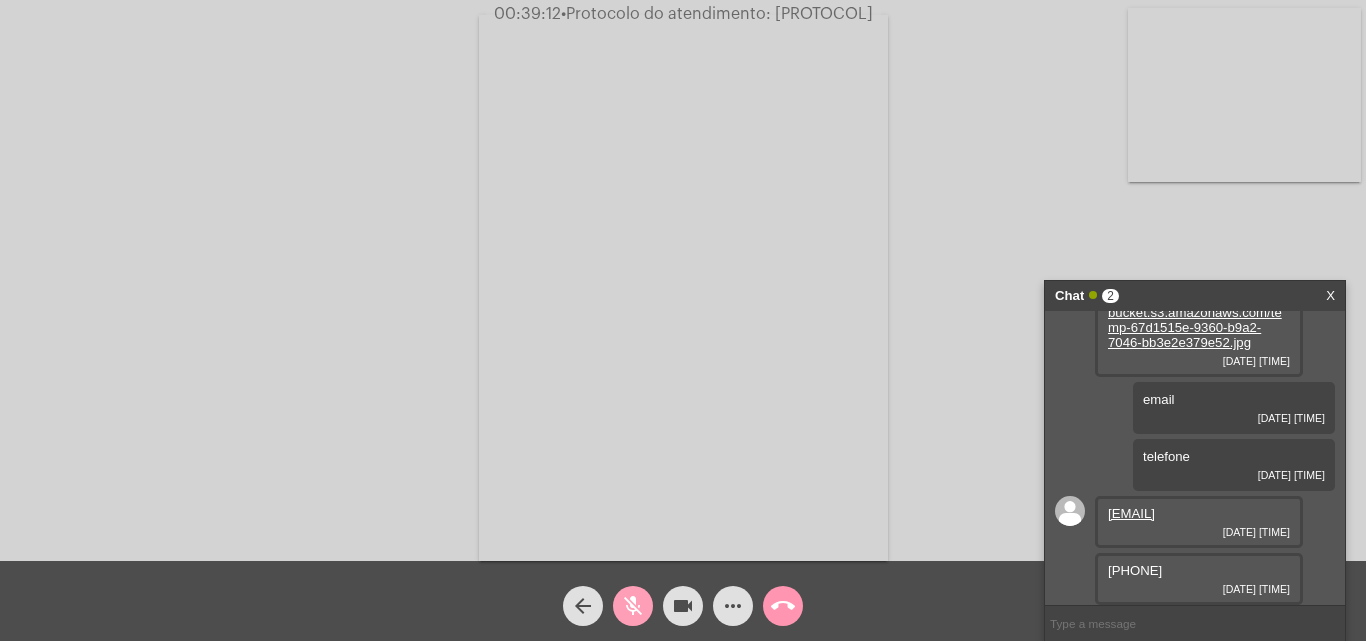 click on "mic_off" 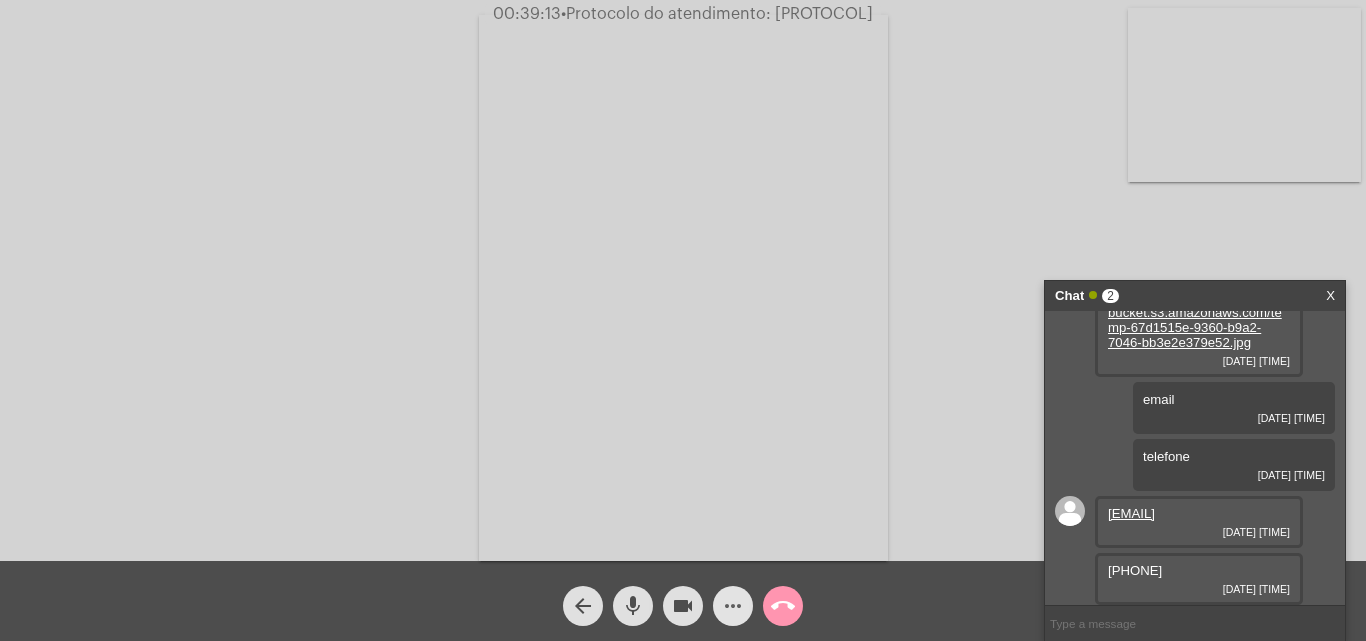click on "more_horiz" 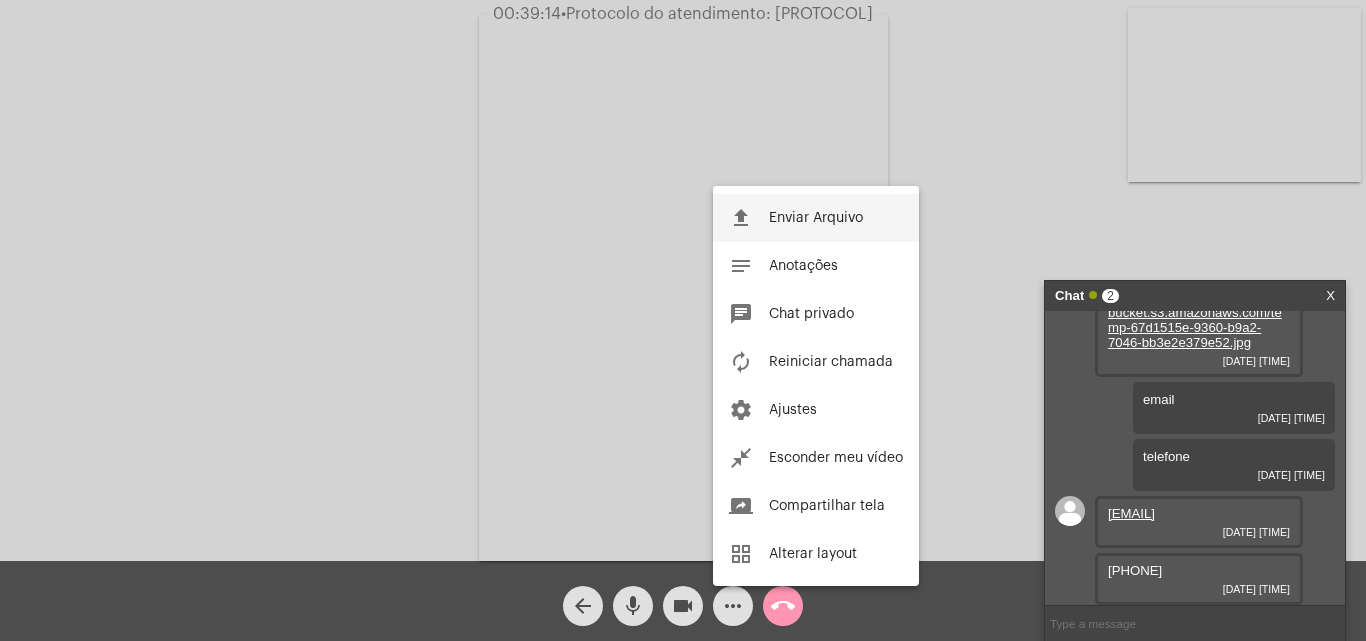 click on "Enviar Arquivo" at bounding box center (816, 218) 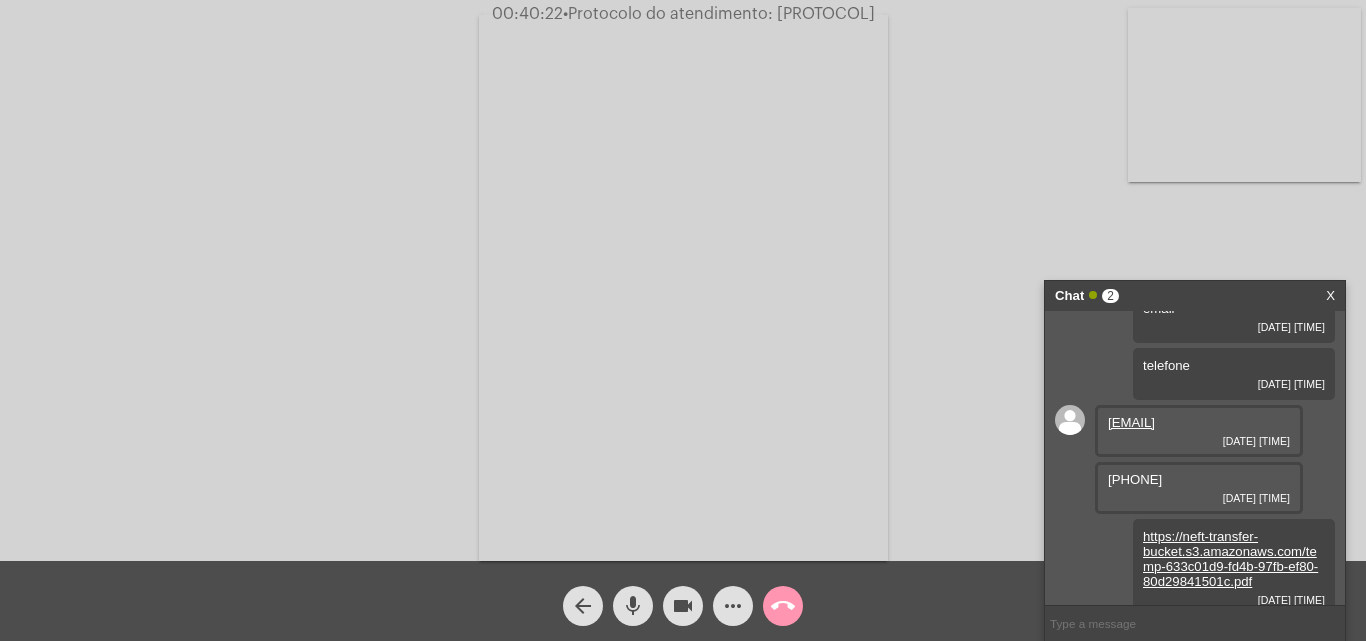 scroll, scrollTop: 755, scrollLeft: 0, axis: vertical 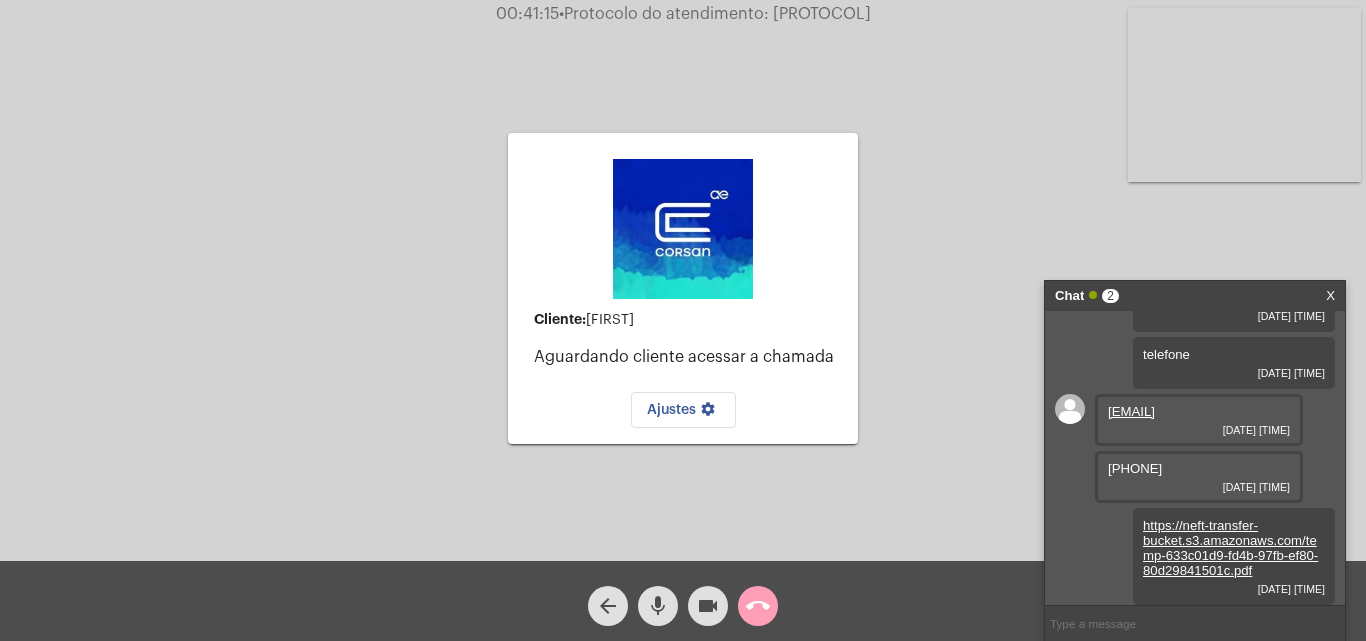 click on "call_end" 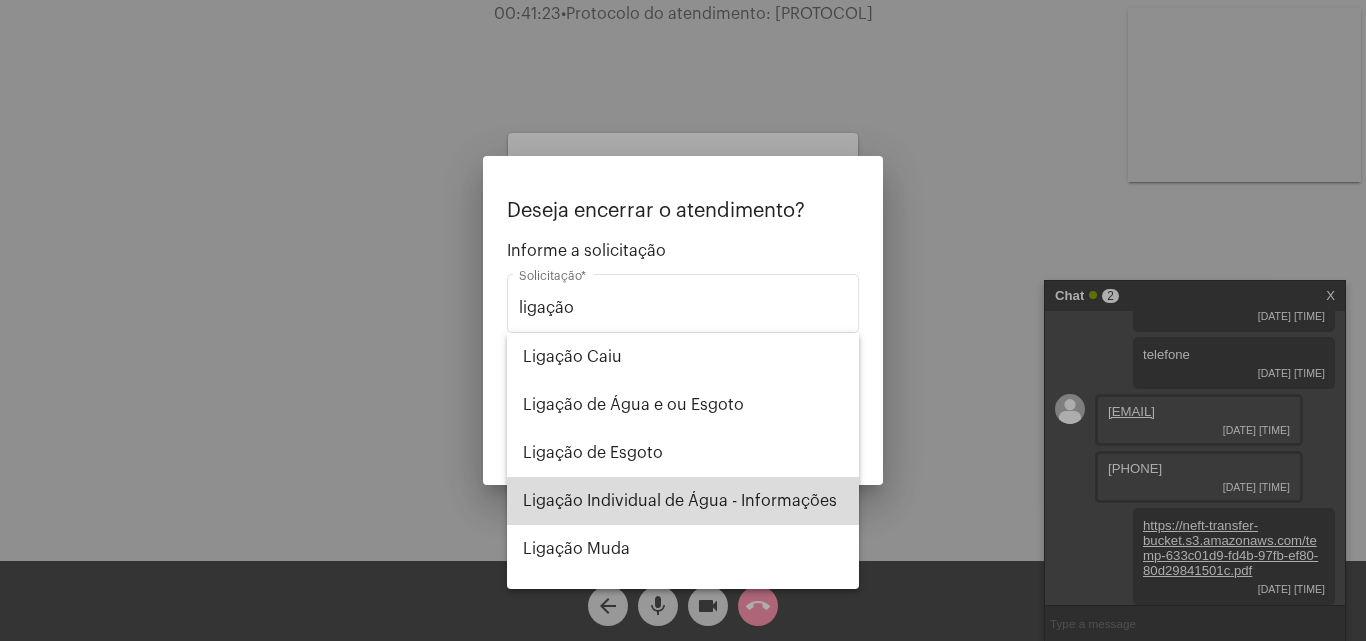 click on "Ligação Individual de Água - Informações" at bounding box center (683, 501) 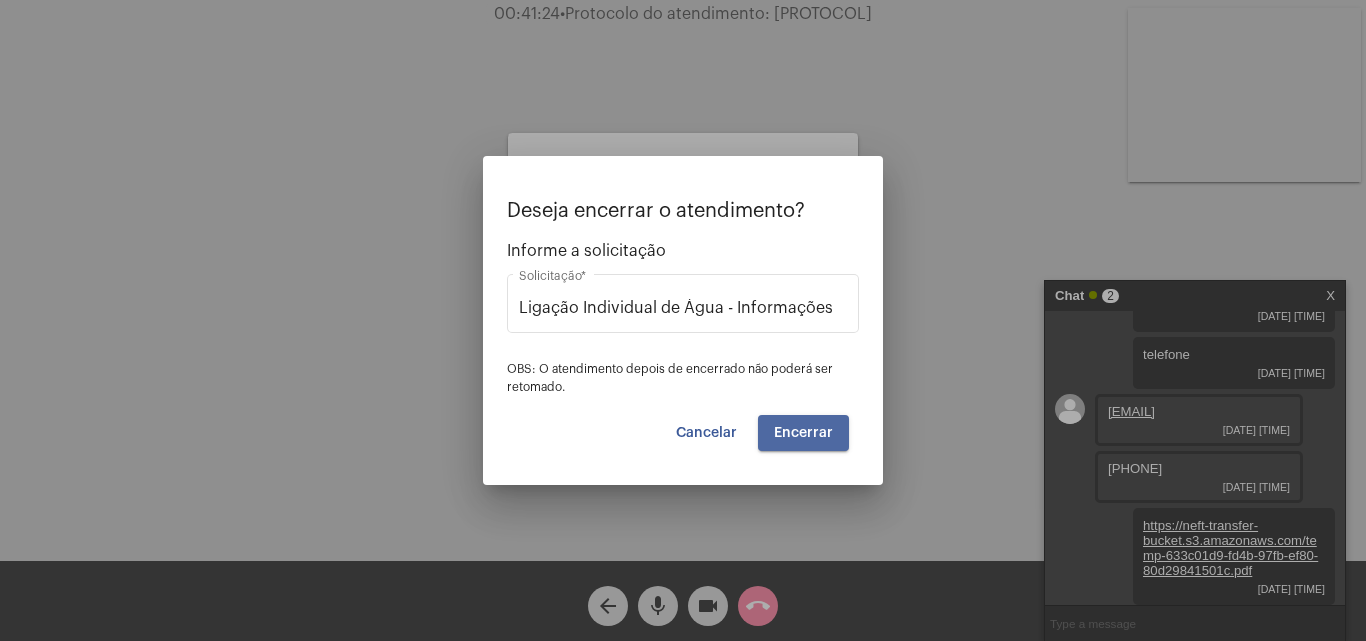 click on "Encerrar" at bounding box center (803, 433) 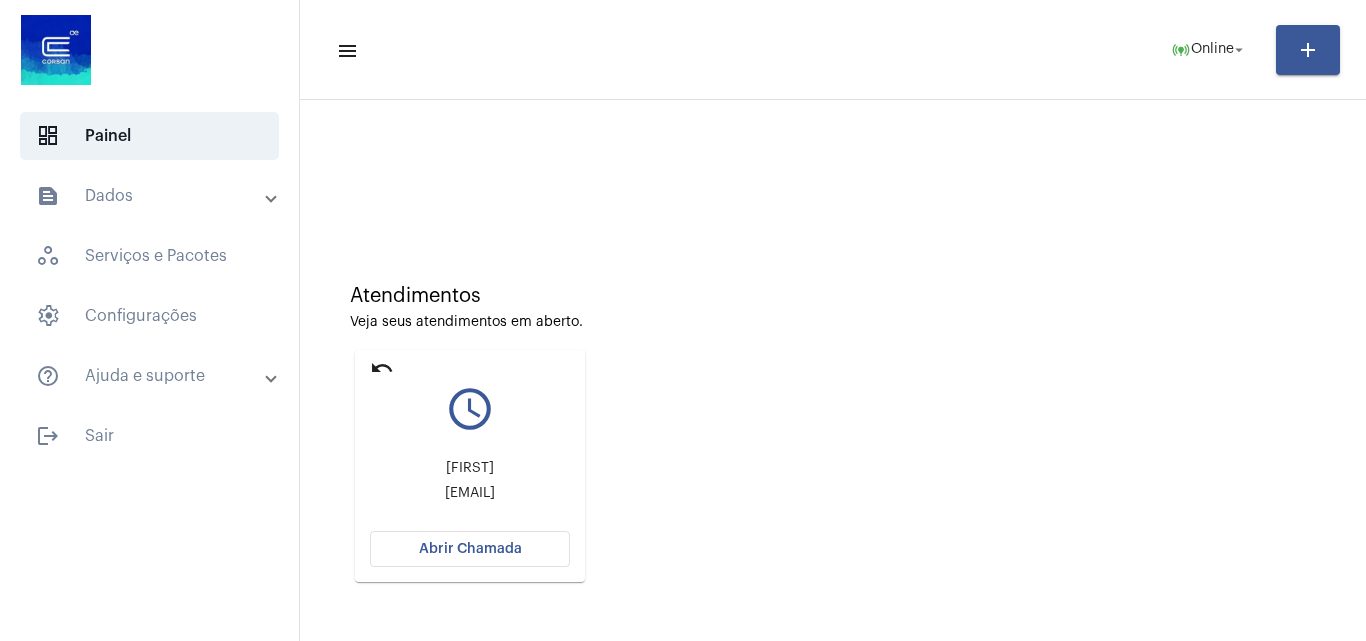 click on "Abrir Chamada" 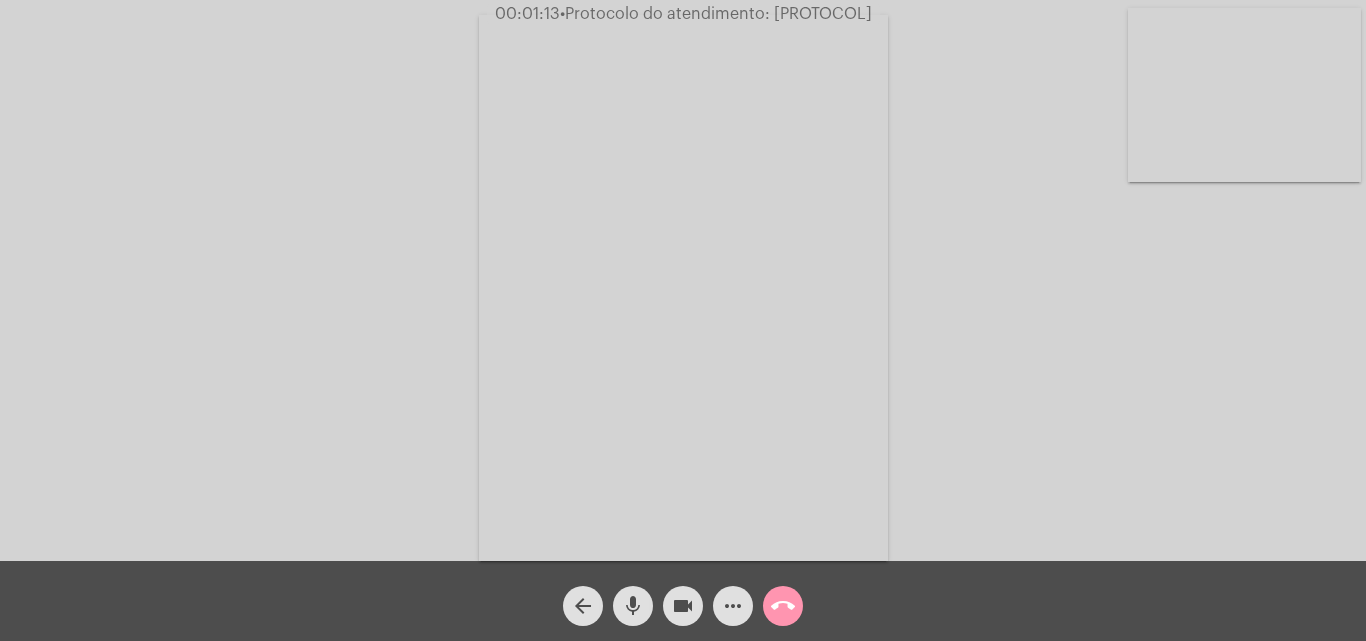click on "call_end" 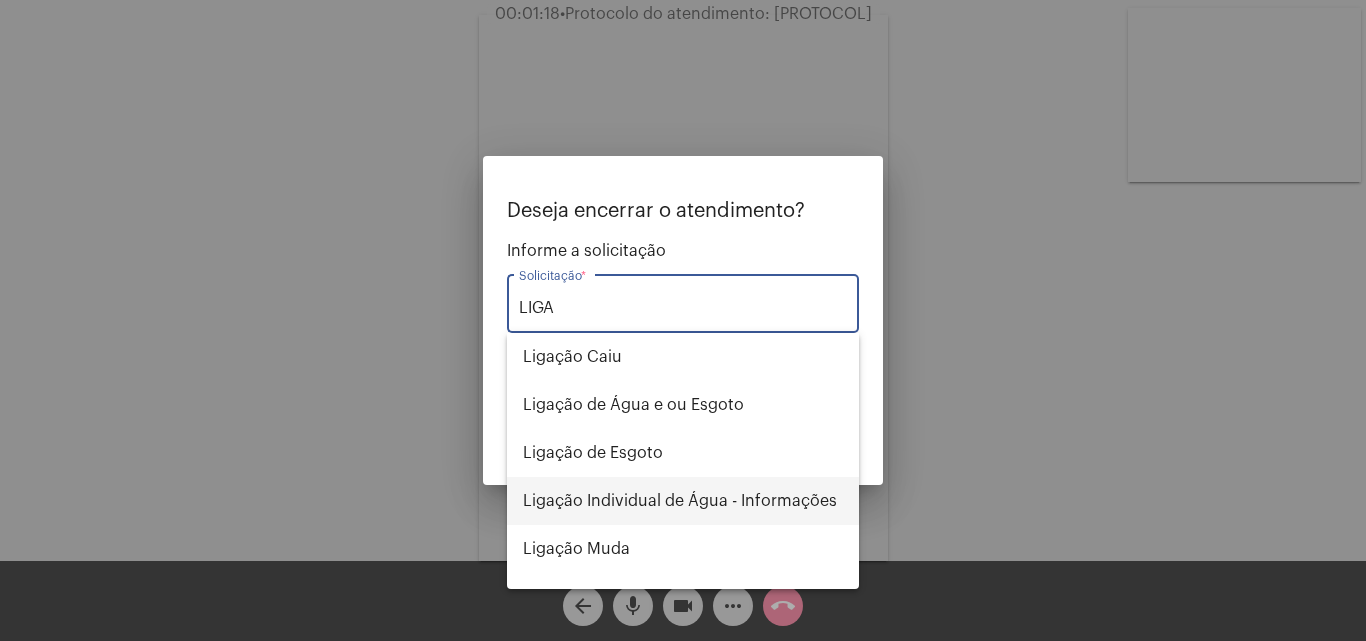scroll, scrollTop: 80, scrollLeft: 0, axis: vertical 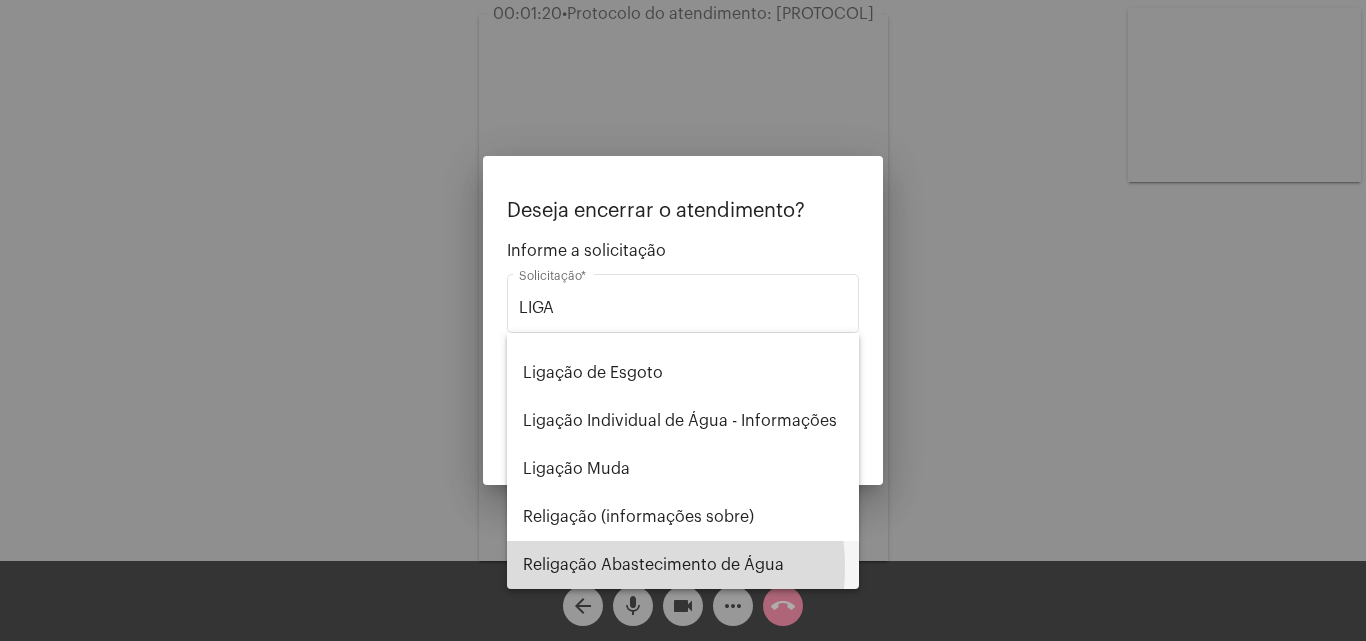 click on "Religação Abastecimento de Água" at bounding box center [683, 565] 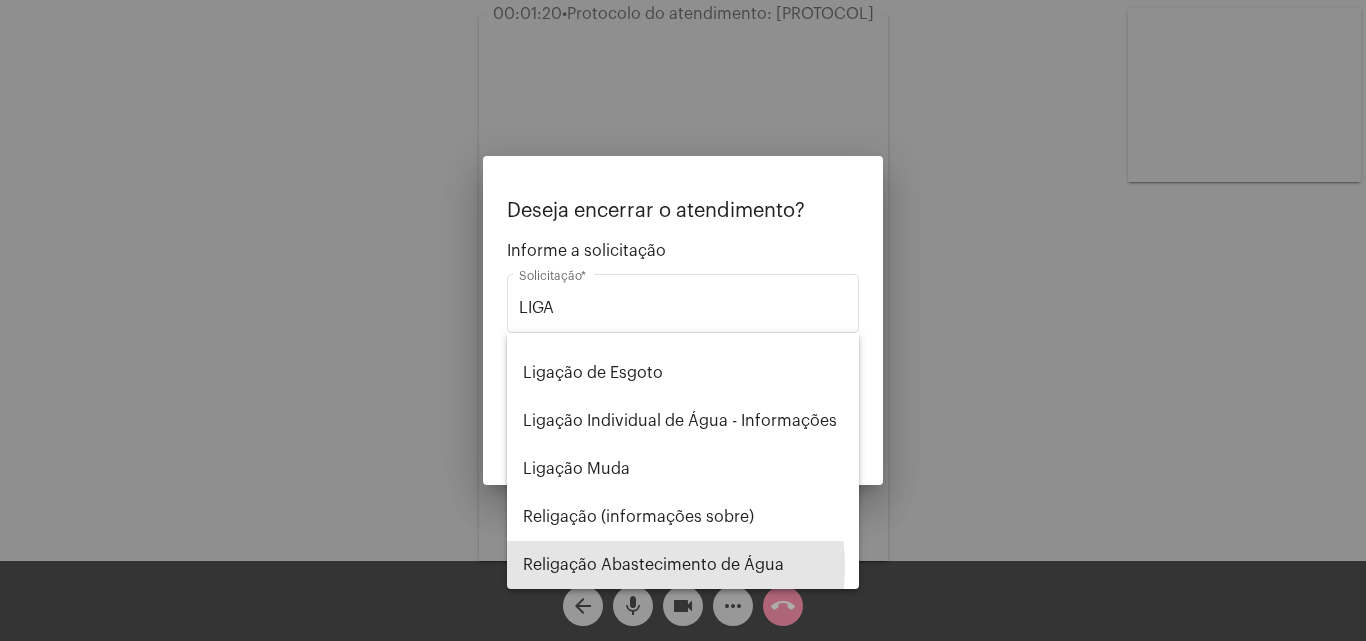 type on "Religação Abastecimento de Água" 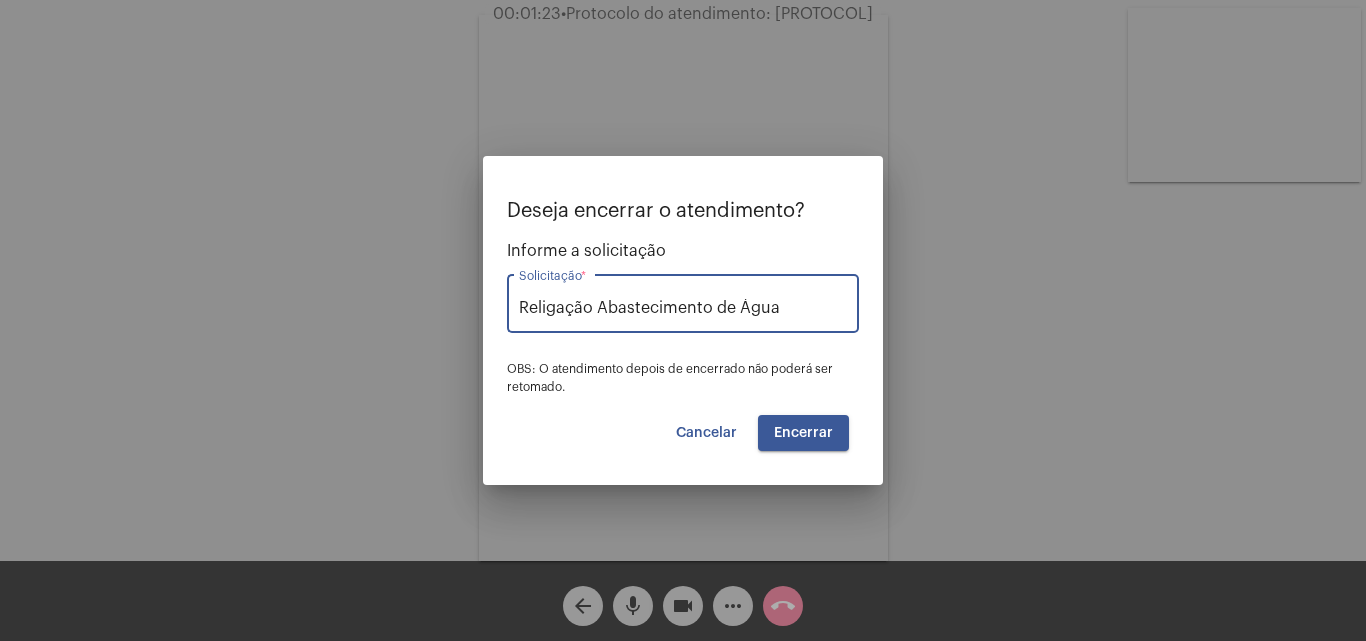 drag, startPoint x: 794, startPoint y: 311, endPoint x: 452, endPoint y: 317, distance: 342.0526 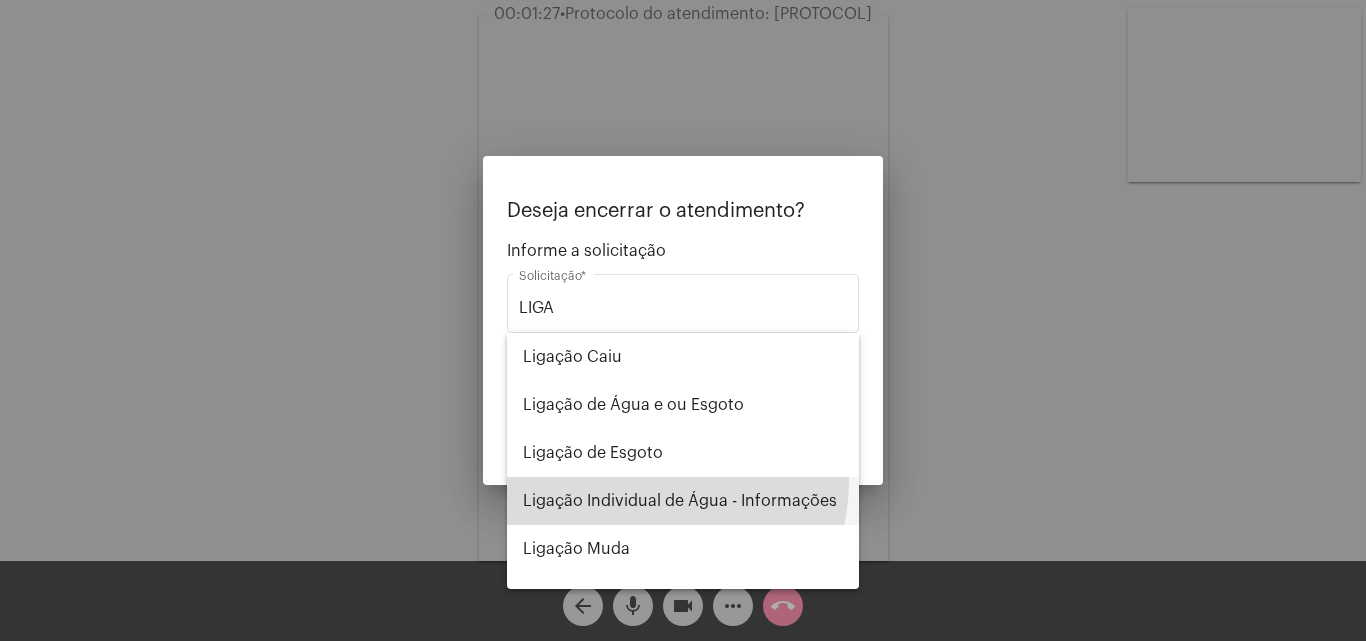 click on "Ligação Individual de Água - Informações" at bounding box center [683, 501] 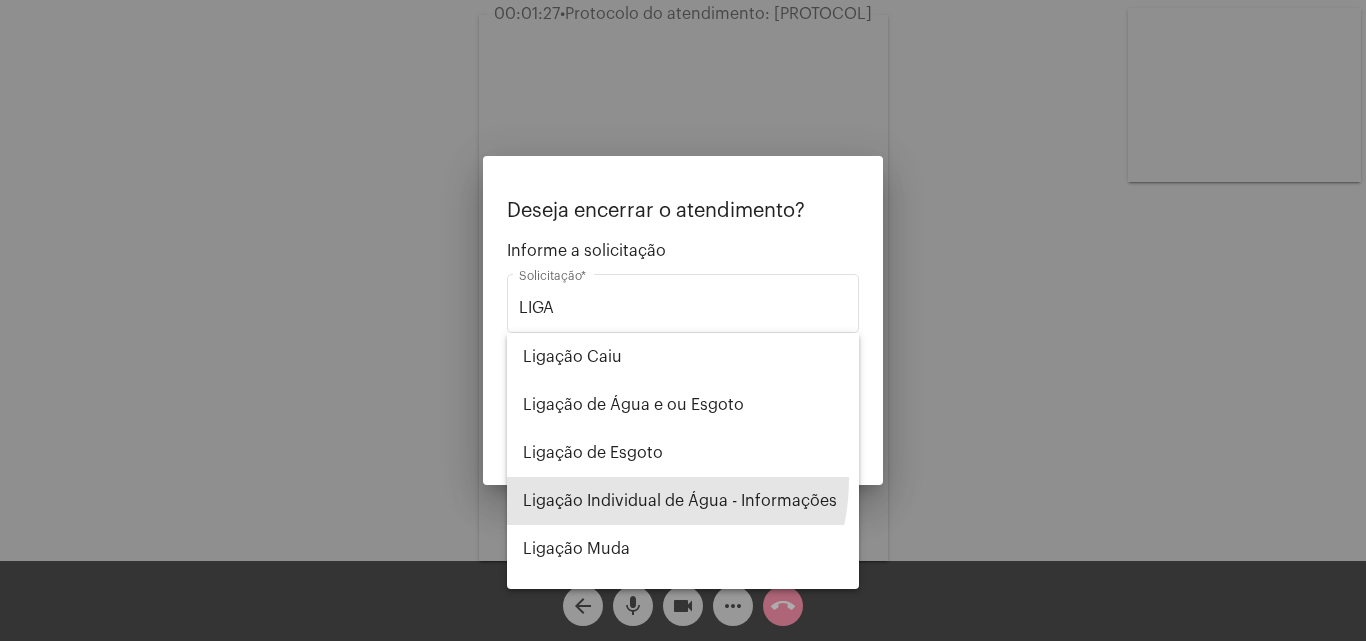 type on "Ligação Individual de Água - Informações" 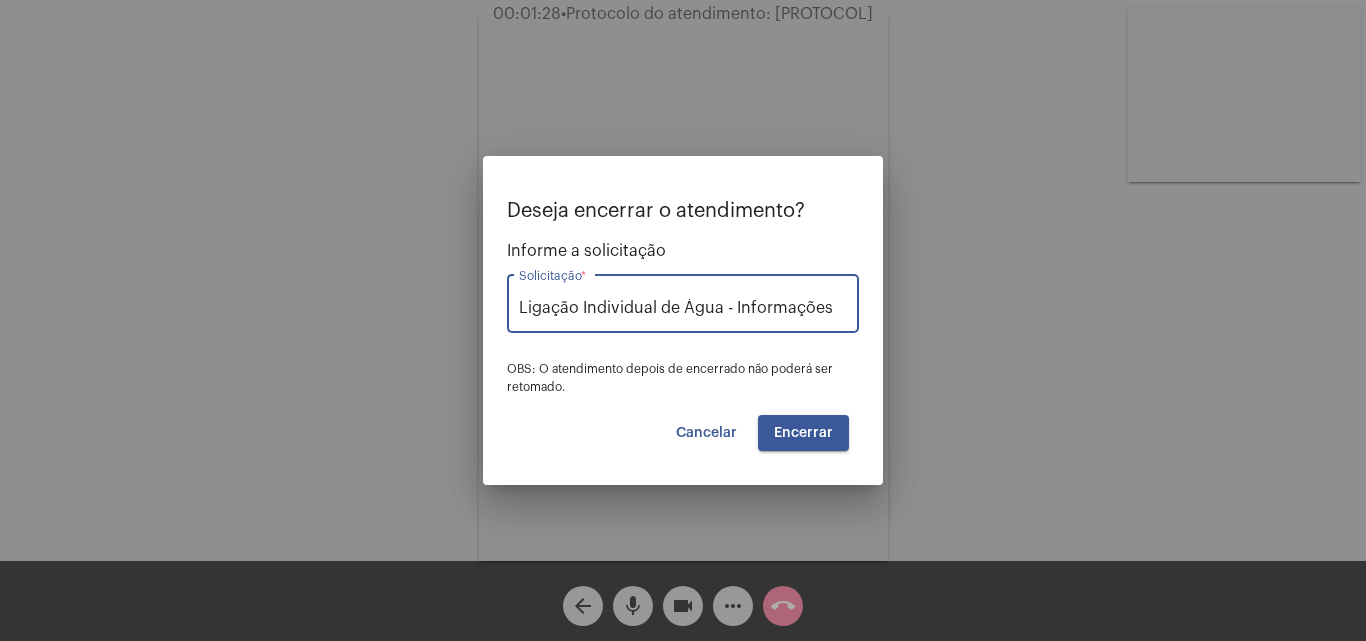 click on "Encerrar" at bounding box center (803, 433) 